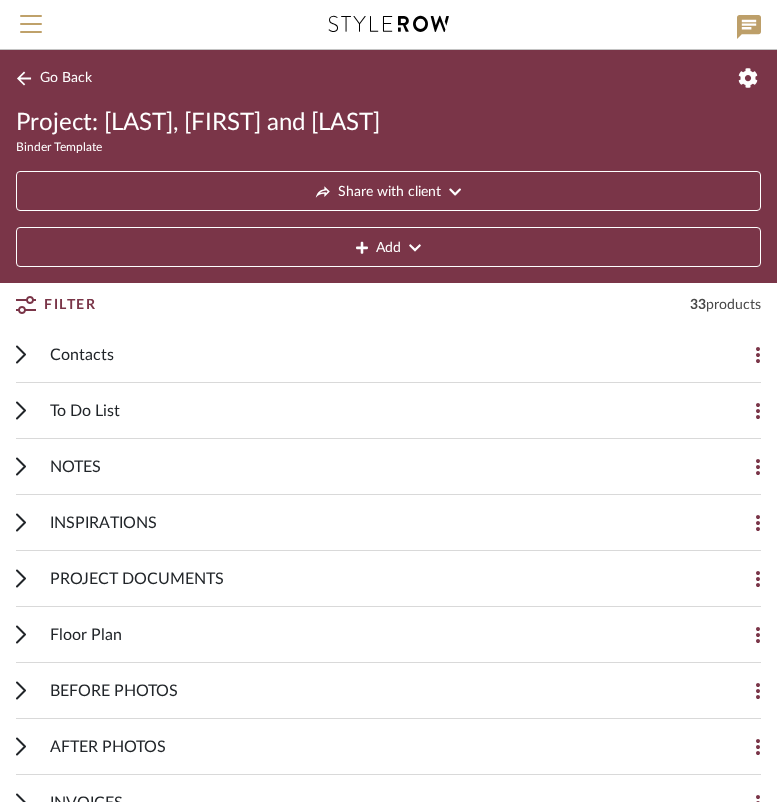 scroll, scrollTop: 0, scrollLeft: 0, axis: both 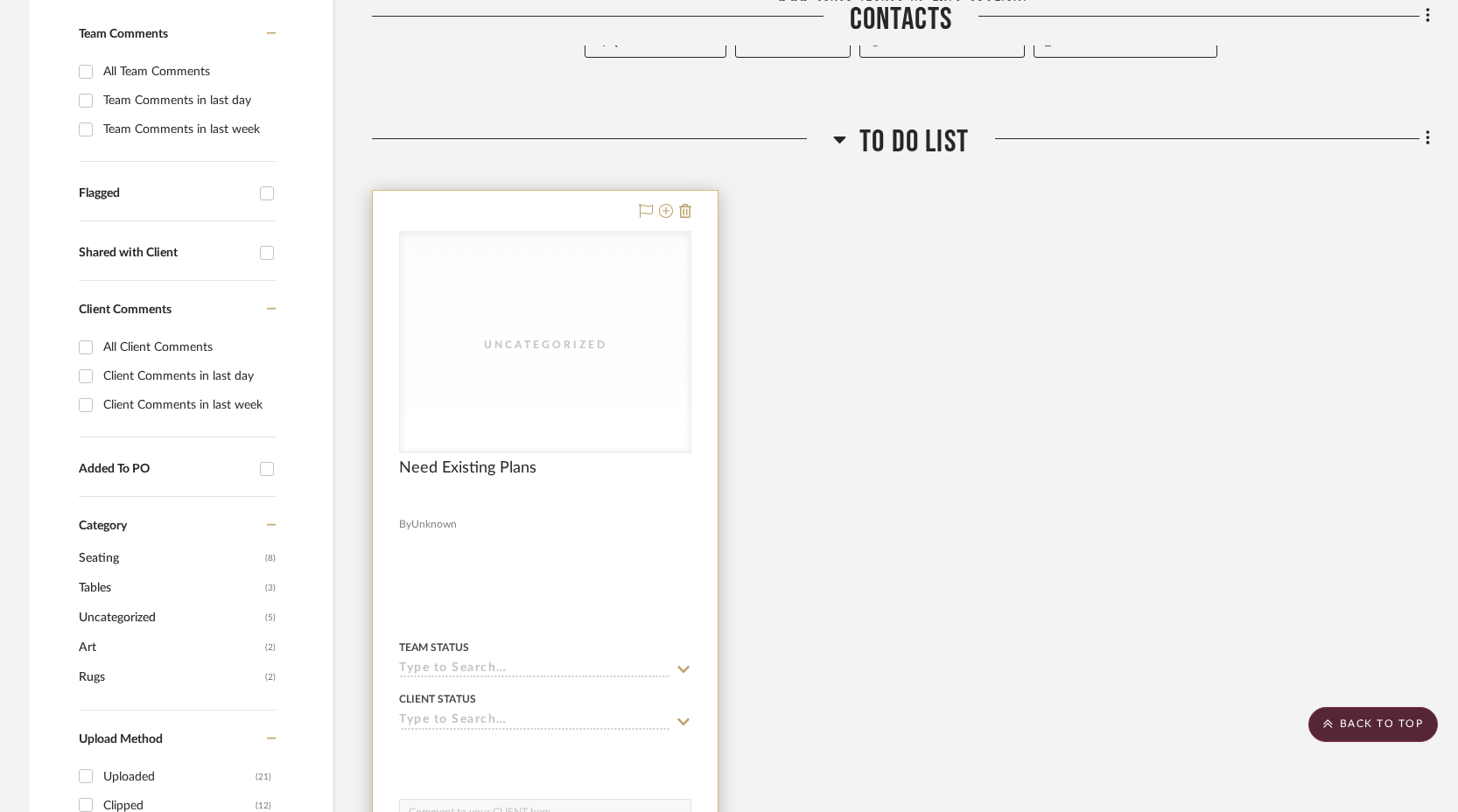 click on "Uncategorized" at bounding box center (545, 342) 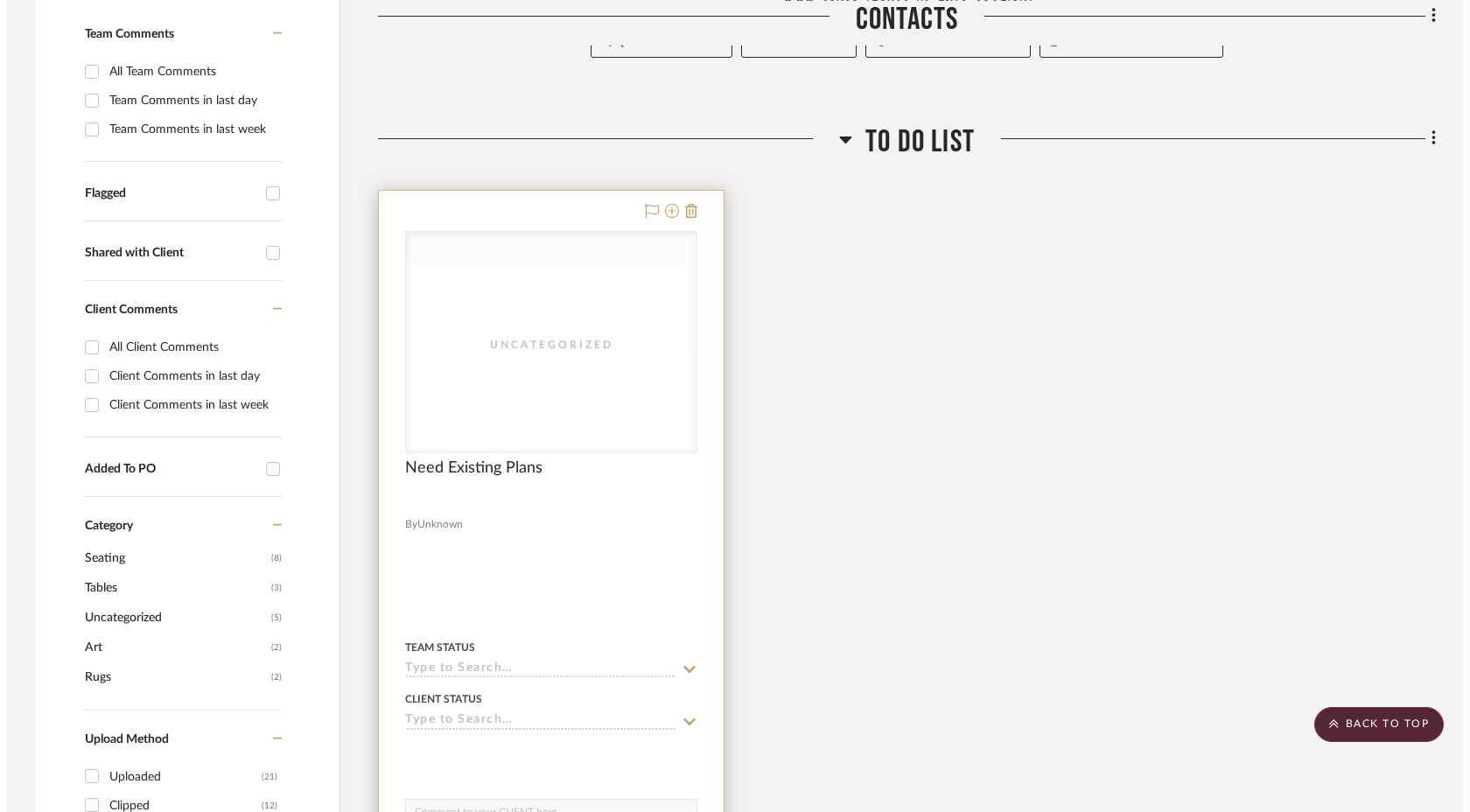 scroll, scrollTop: 0, scrollLeft: 0, axis: both 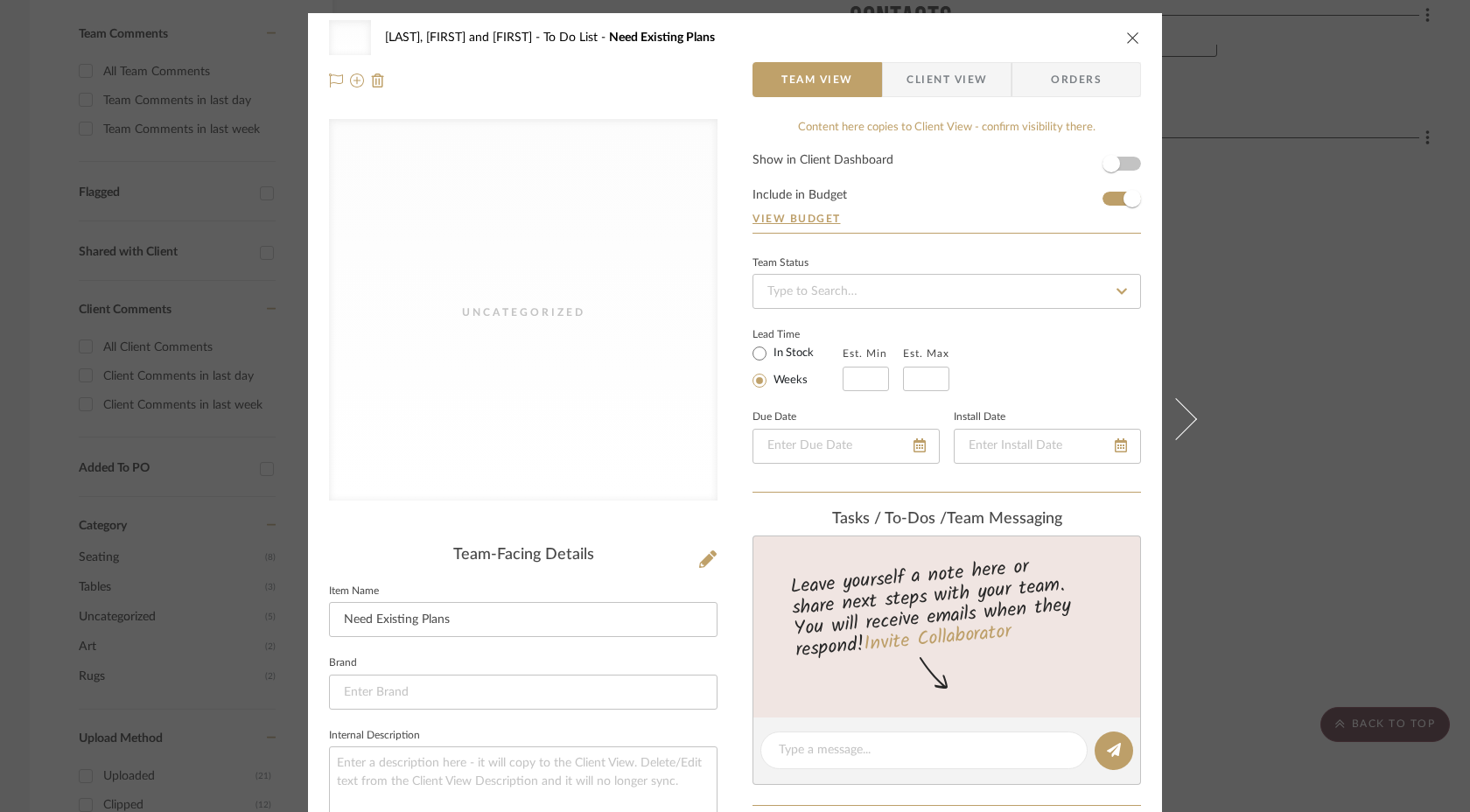 click on "Uncategorized Carson, Jeff and Joslin To Do List Need Existing Plans" at bounding box center [735, 38] 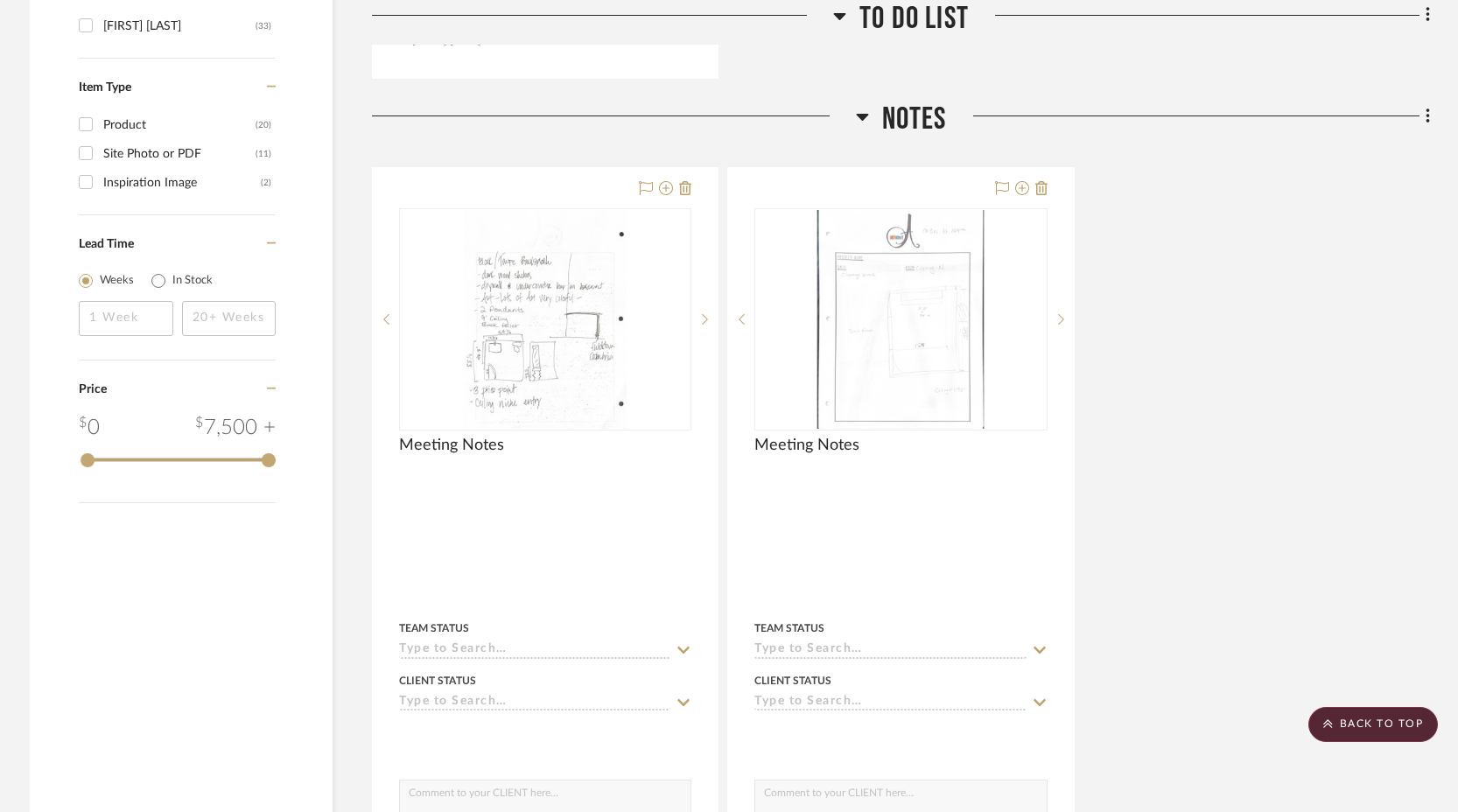 scroll, scrollTop: 1381, scrollLeft: 0, axis: vertical 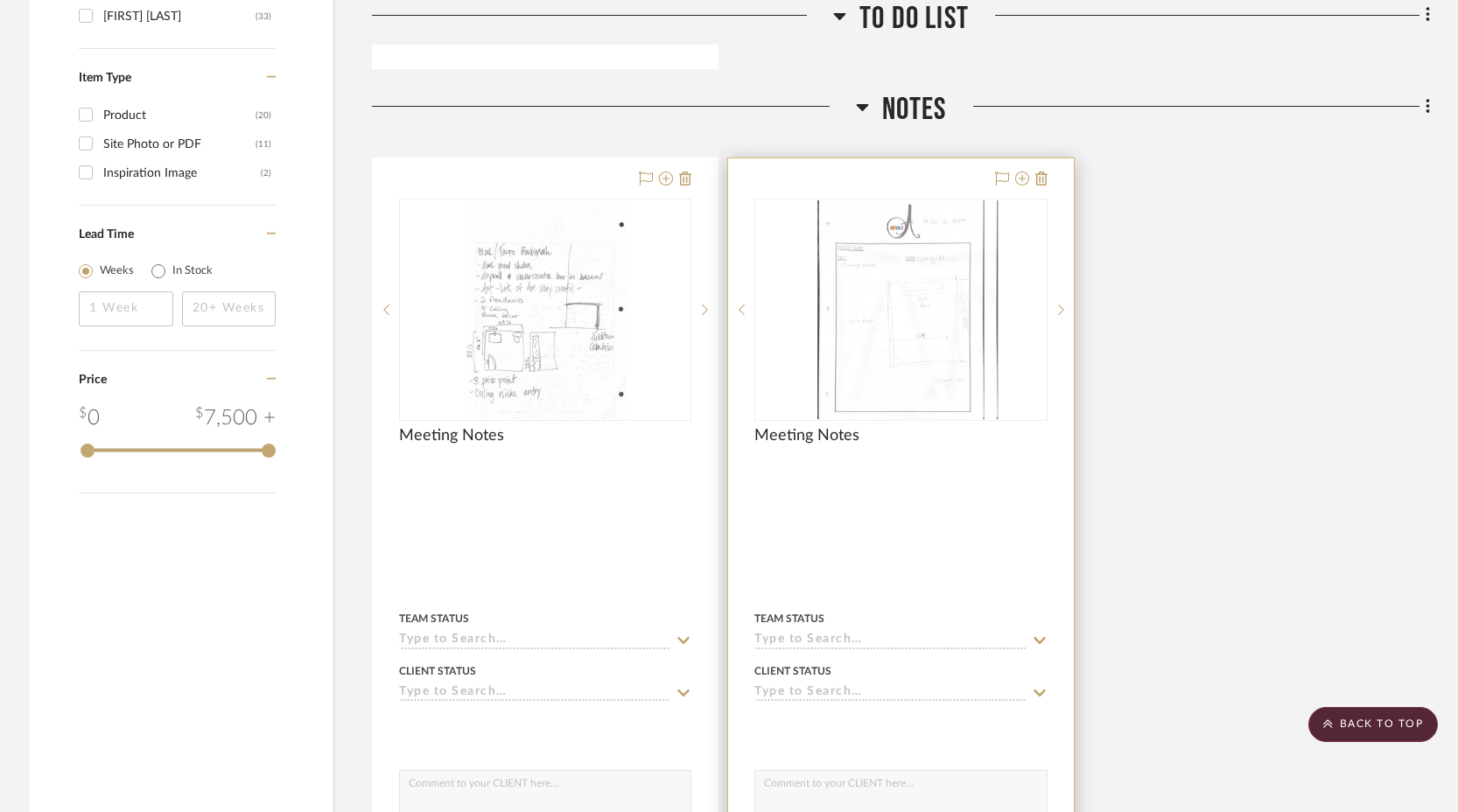 click at bounding box center [915, 310] 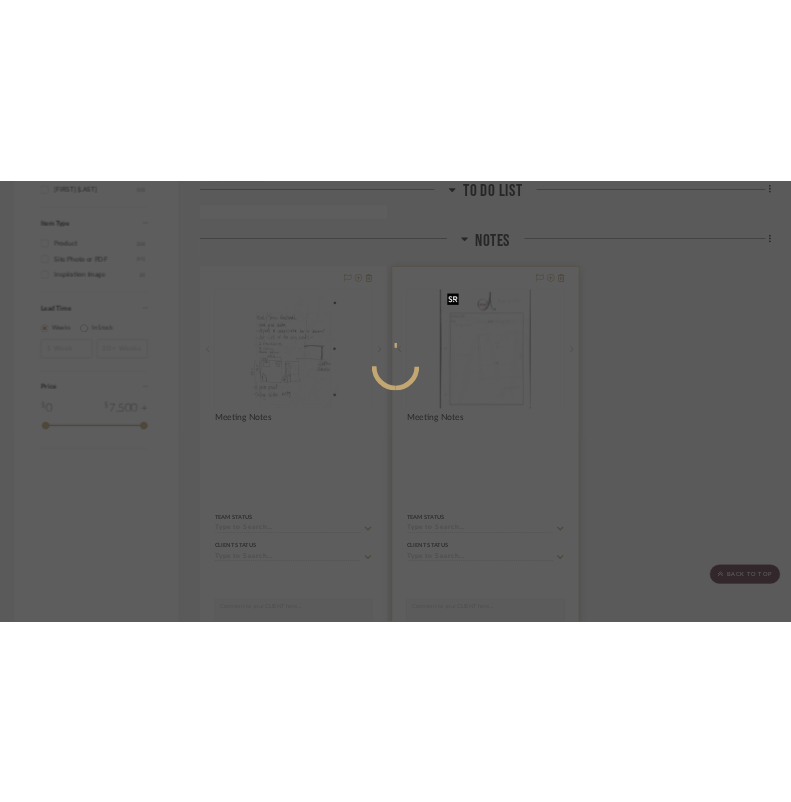scroll, scrollTop: 0, scrollLeft: 0, axis: both 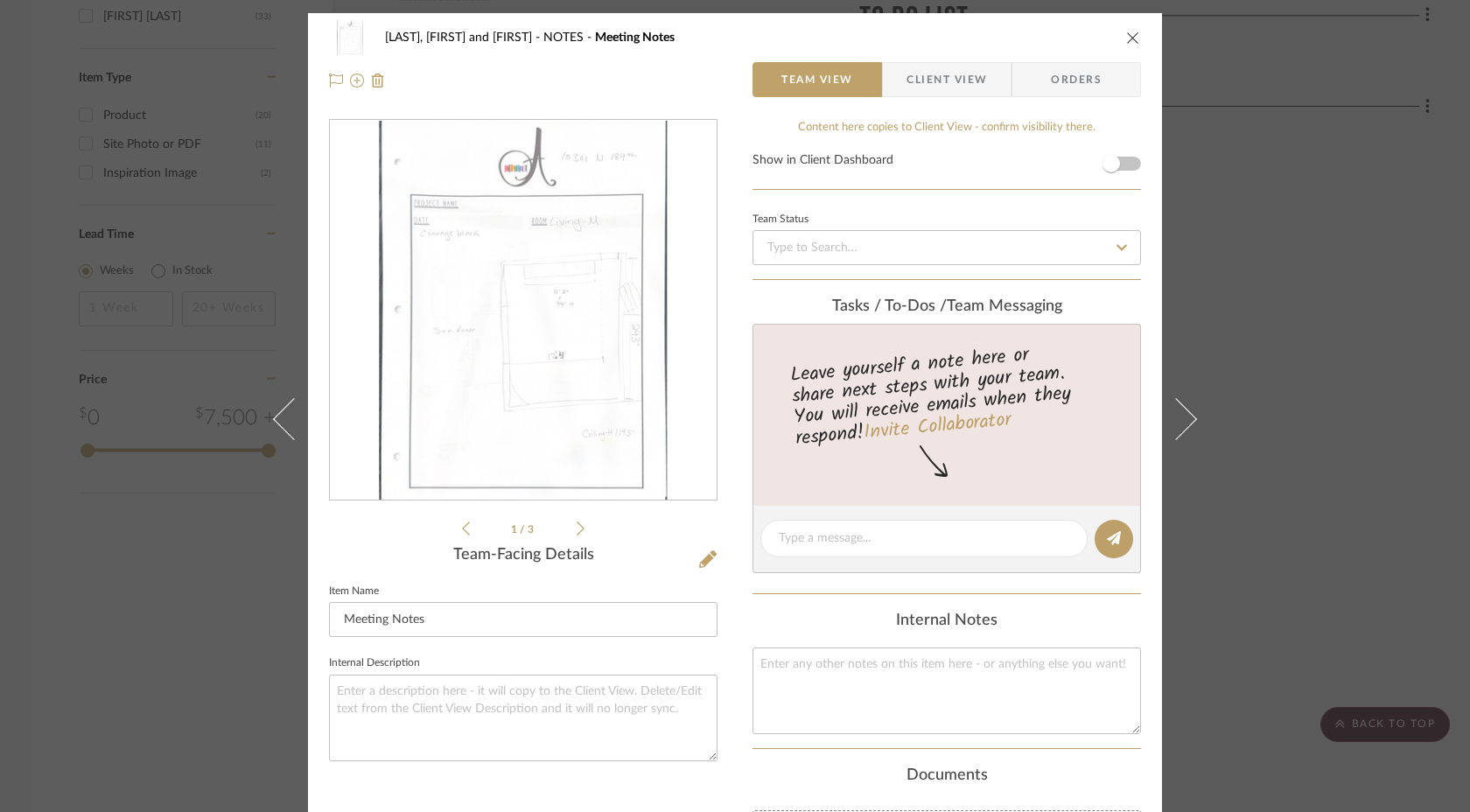 click at bounding box center (523, 311) 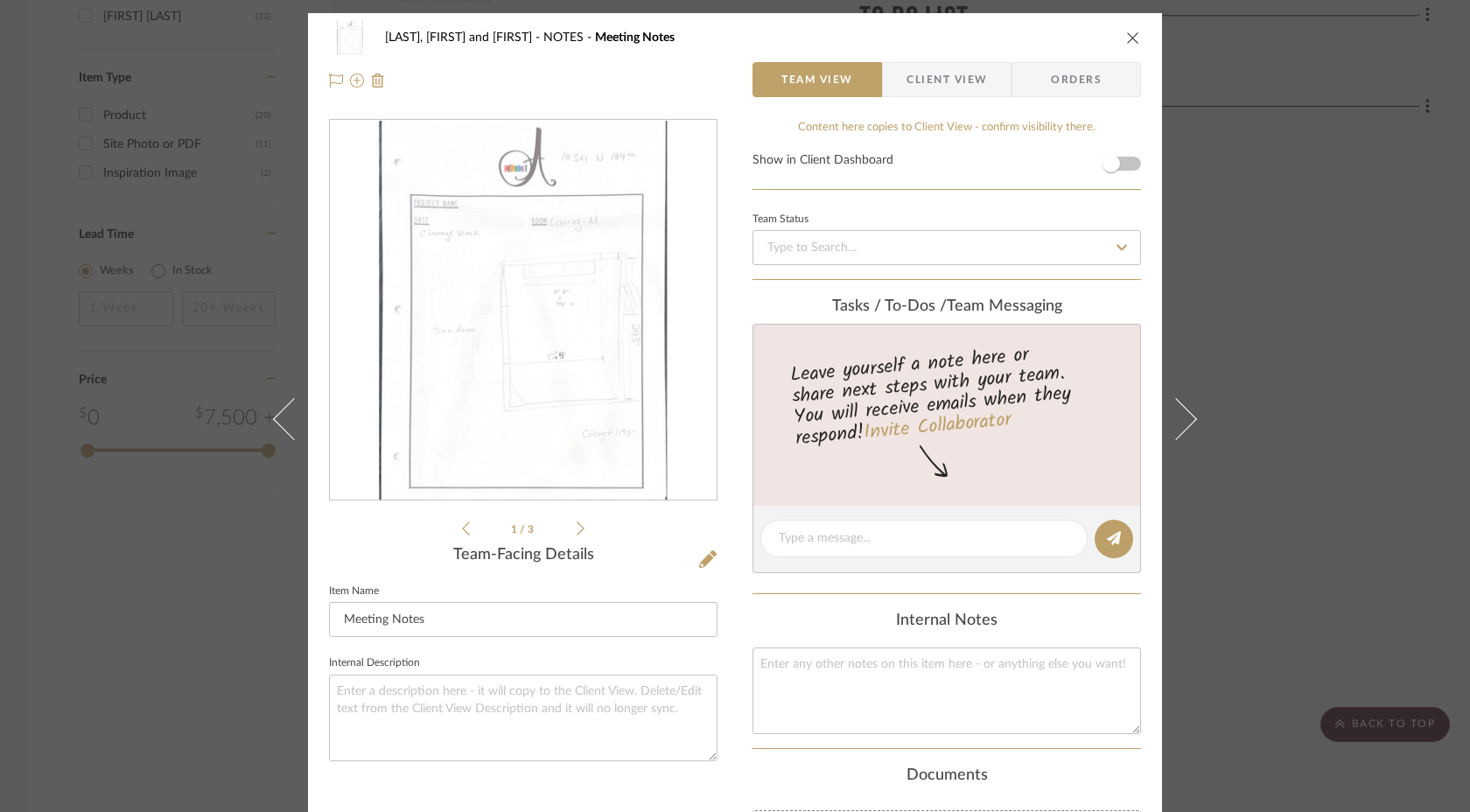 click at bounding box center (523, 311) 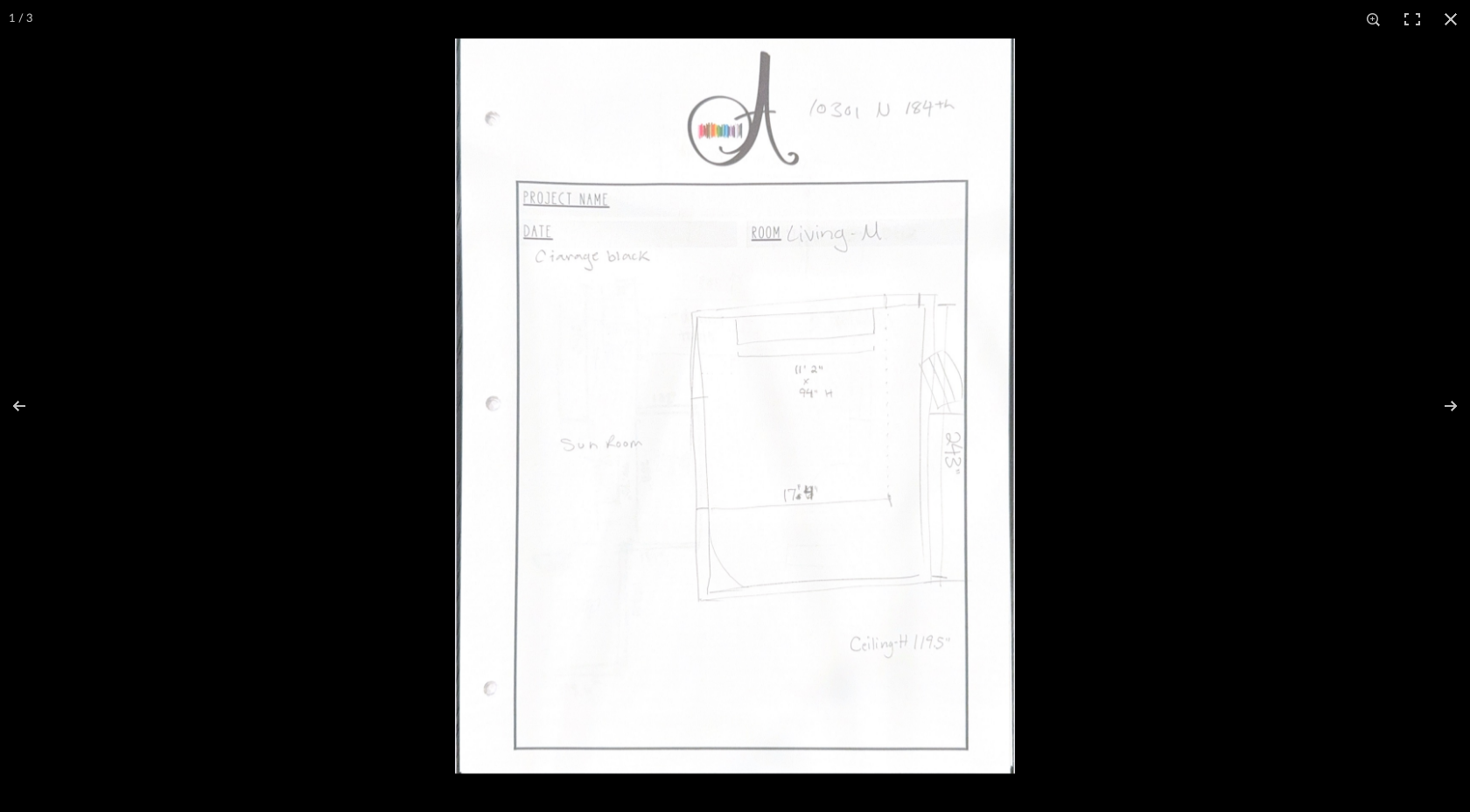 click at bounding box center (735, 406) 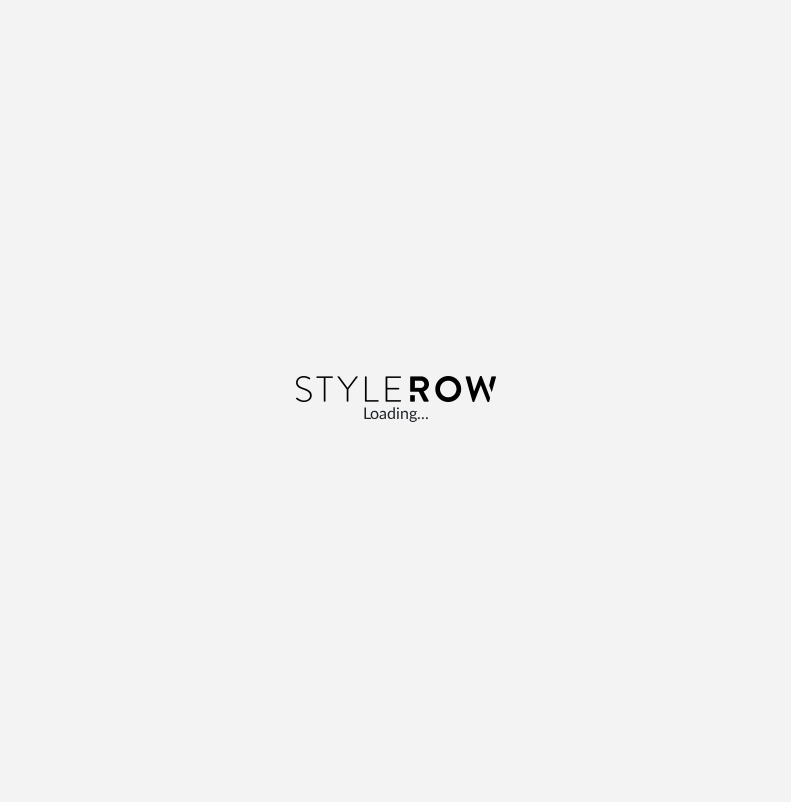 scroll, scrollTop: 0, scrollLeft: 0, axis: both 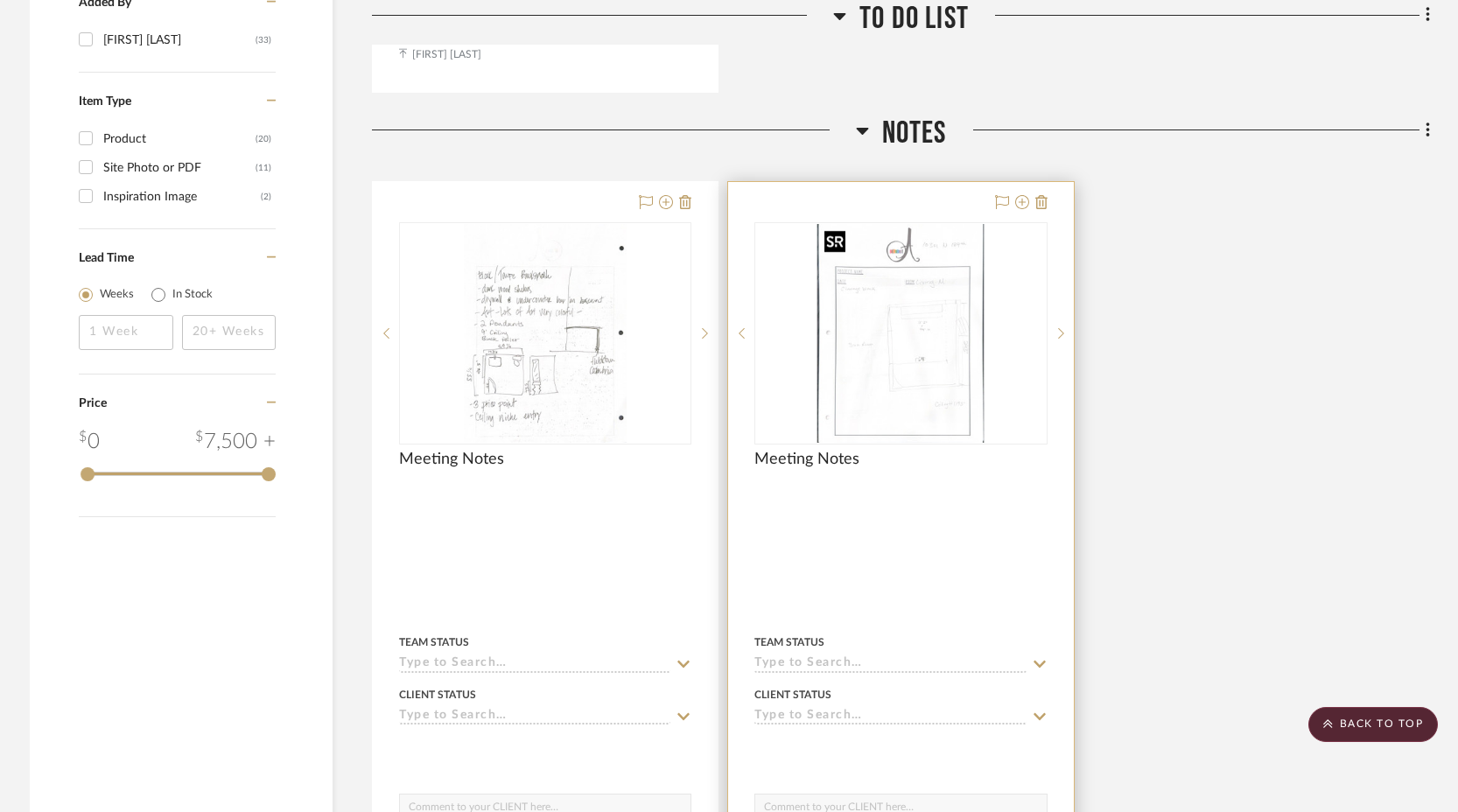 click at bounding box center (0, 0) 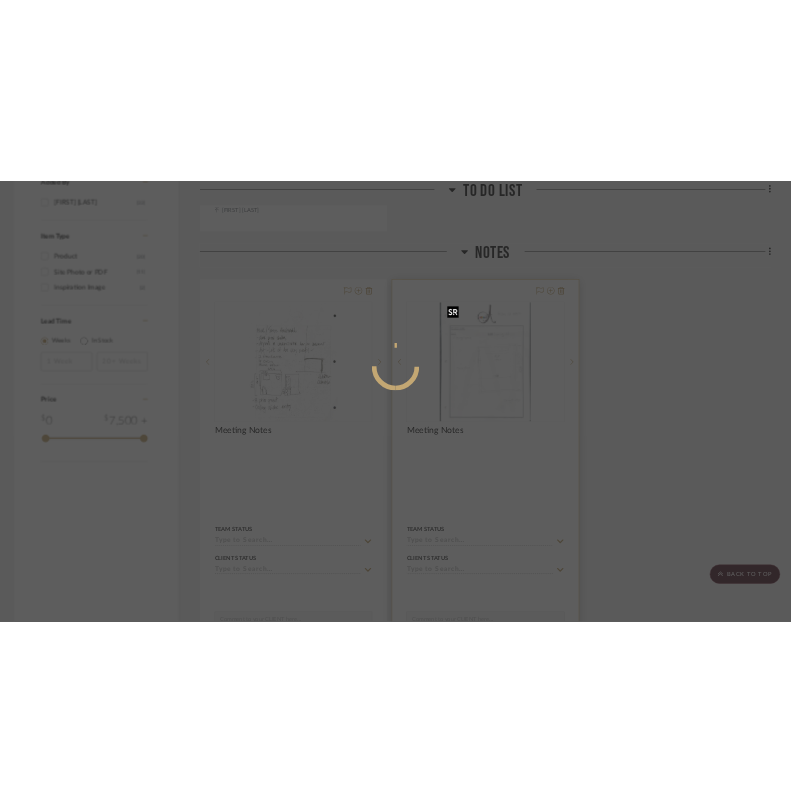 scroll, scrollTop: 0, scrollLeft: 0, axis: both 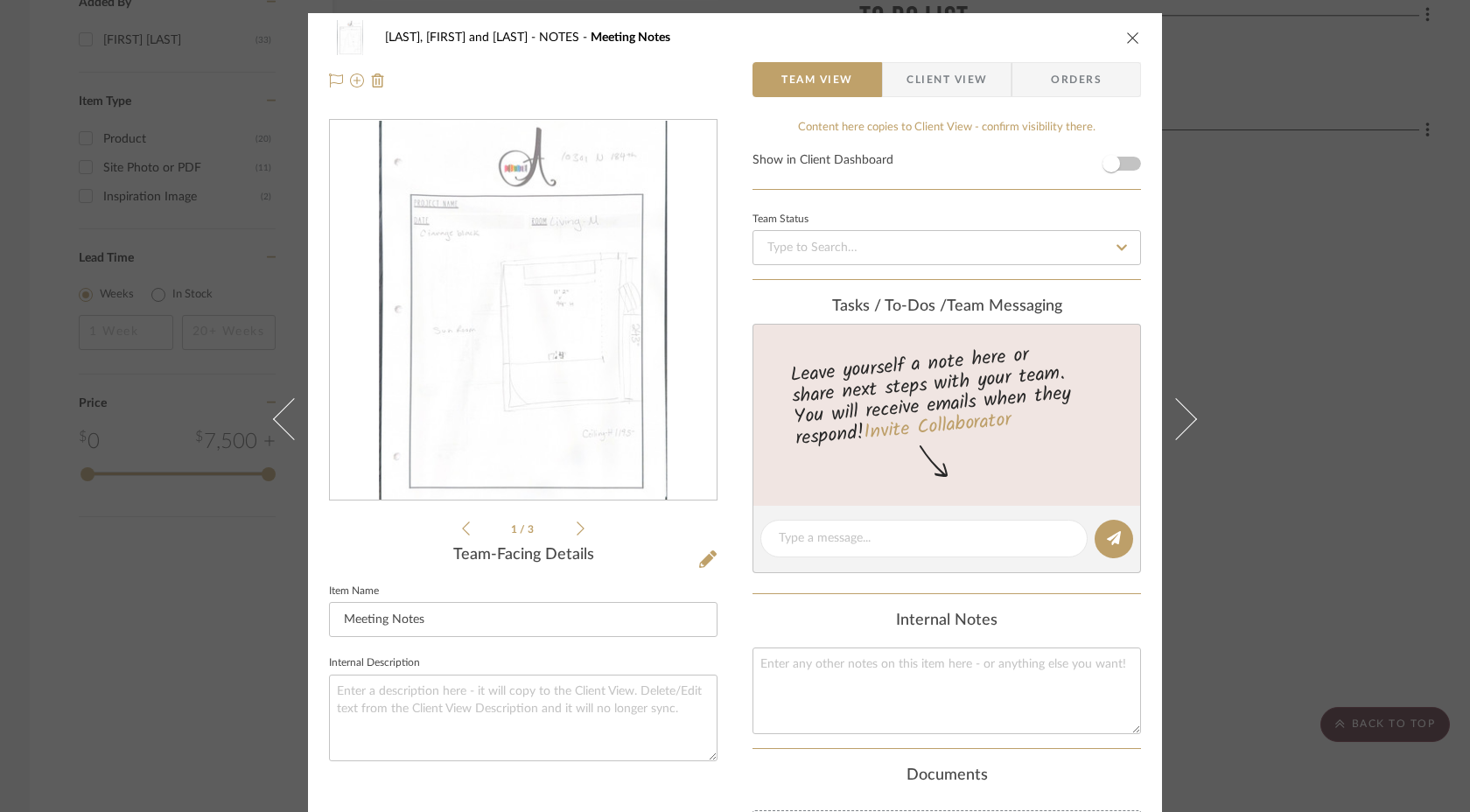 click at bounding box center (523, 311) 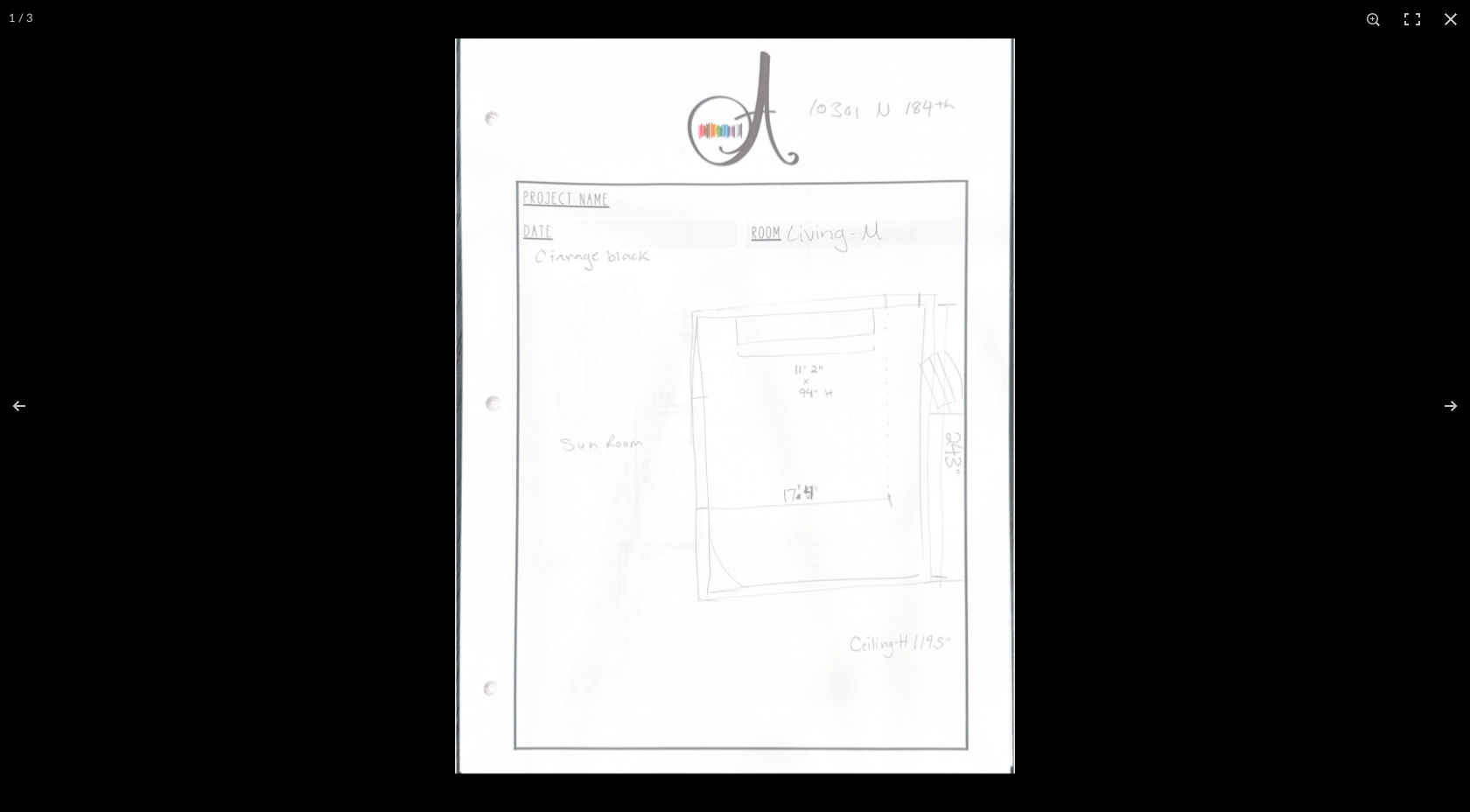 click at bounding box center (735, 406) 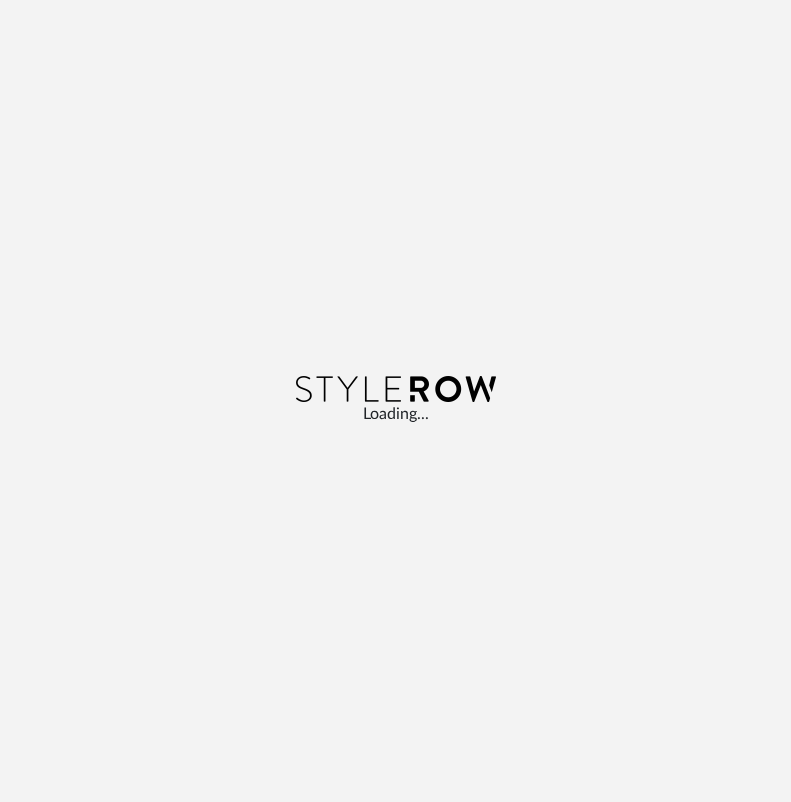 scroll, scrollTop: 0, scrollLeft: 0, axis: both 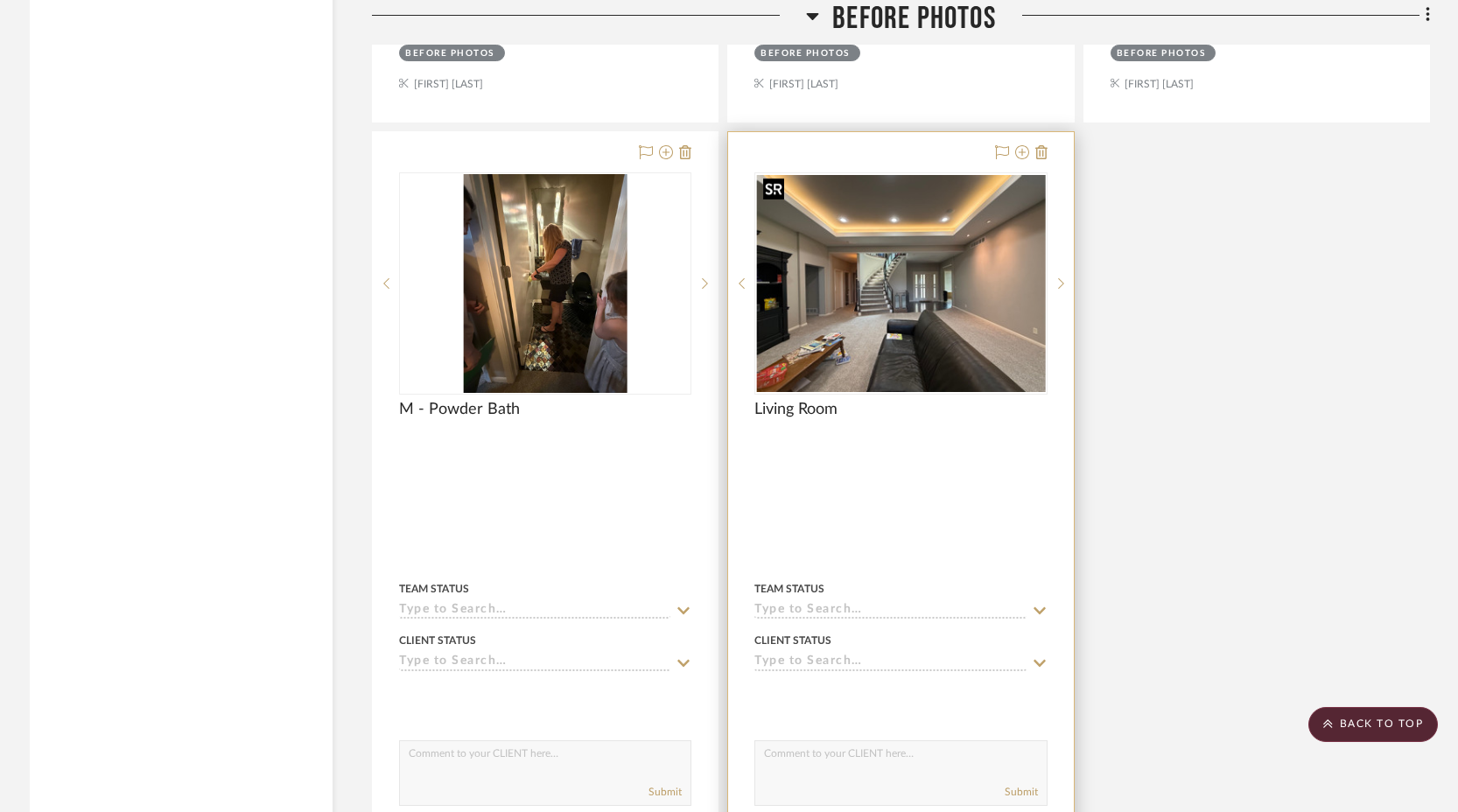 click at bounding box center [0, 0] 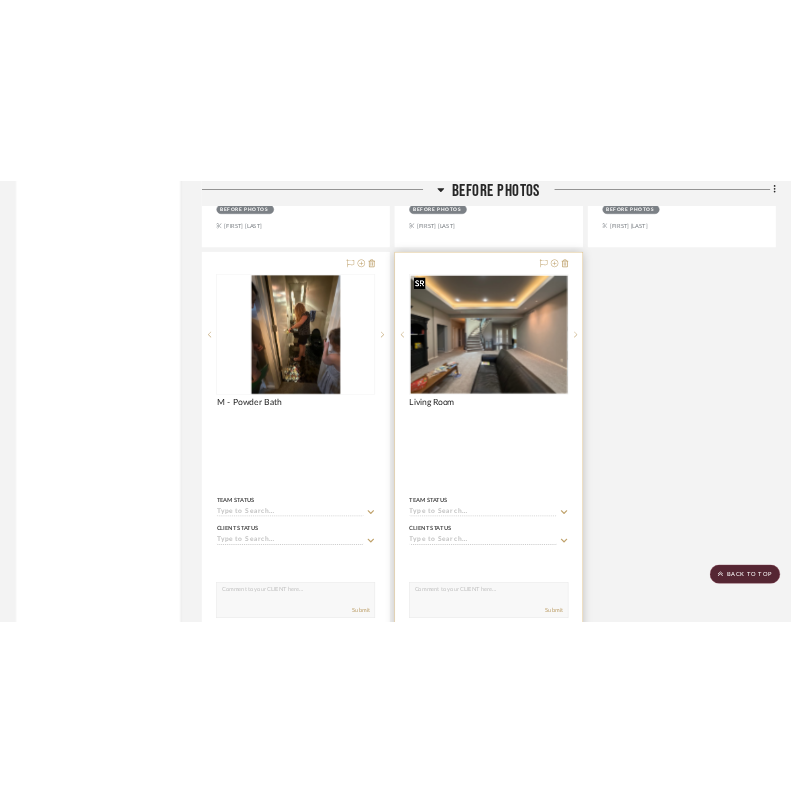 scroll, scrollTop: 0, scrollLeft: 0, axis: both 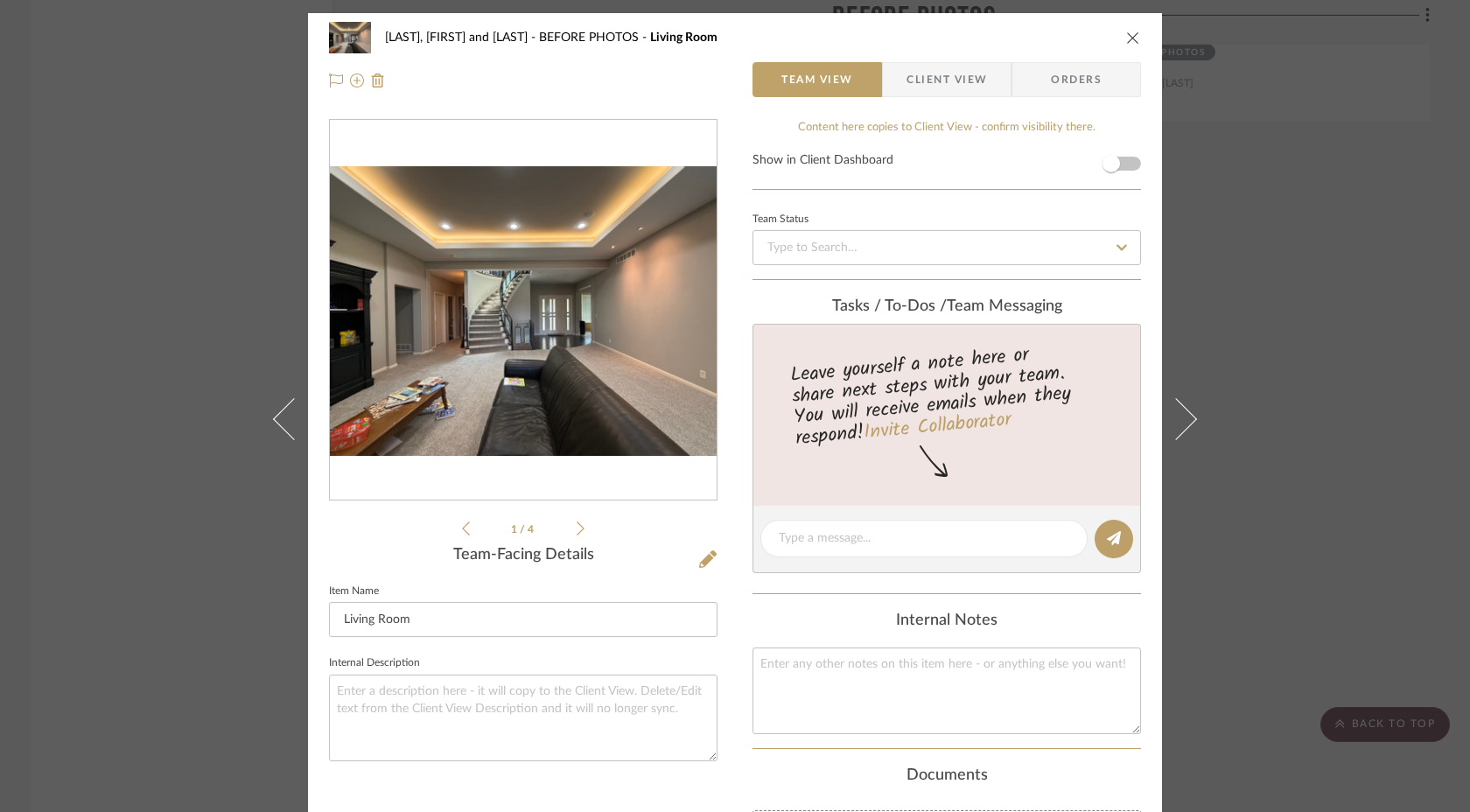 click 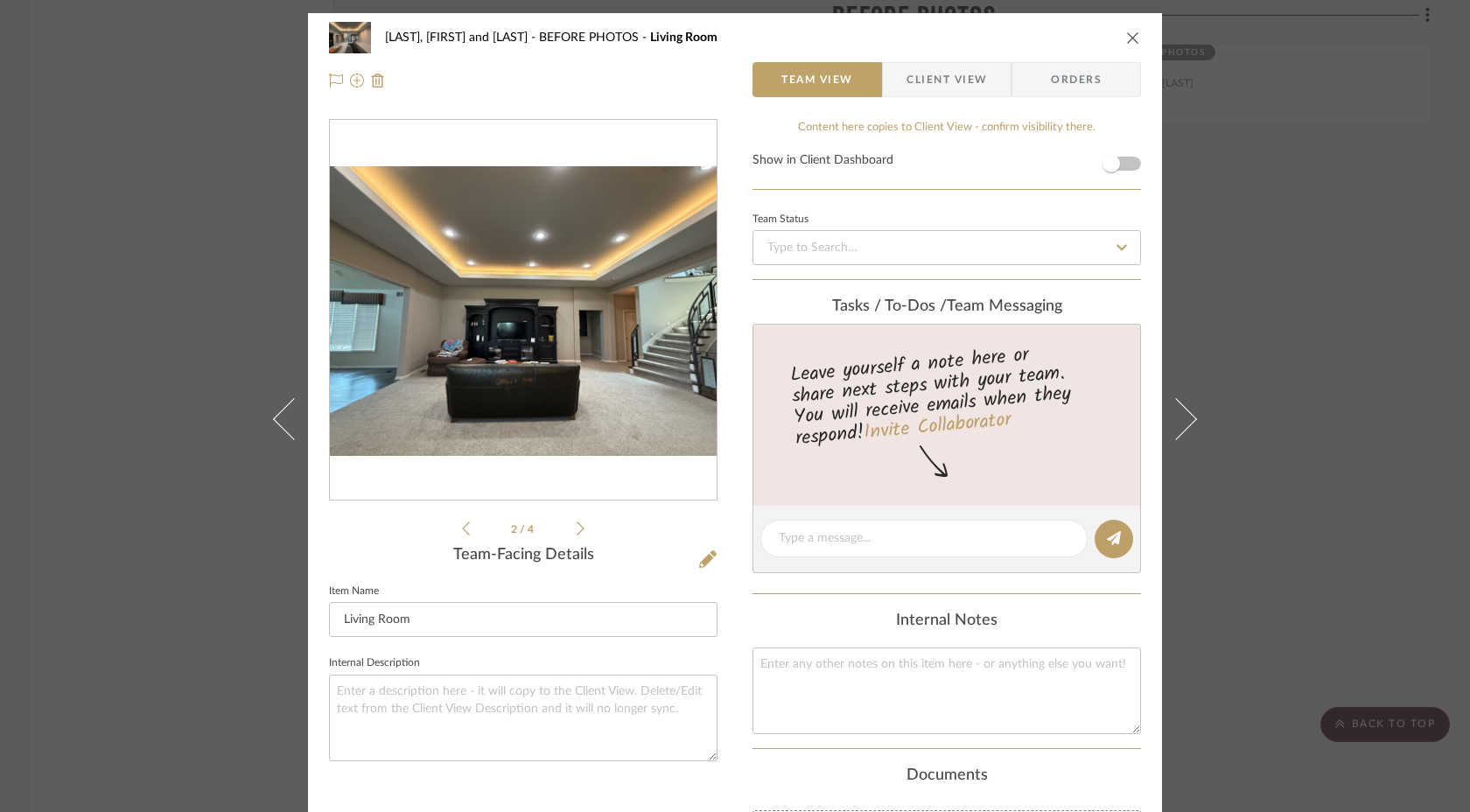 click 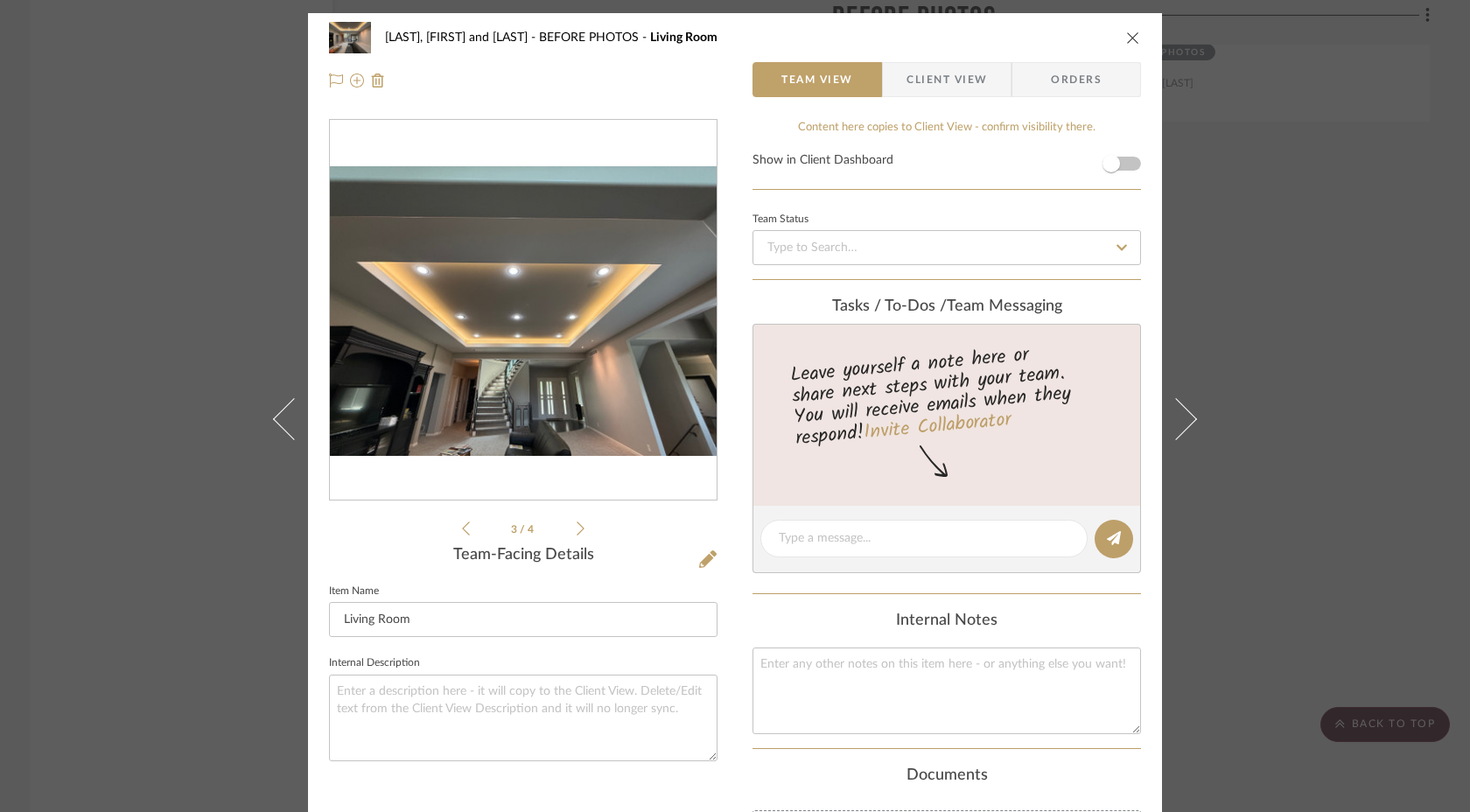 click at bounding box center (523, 311) 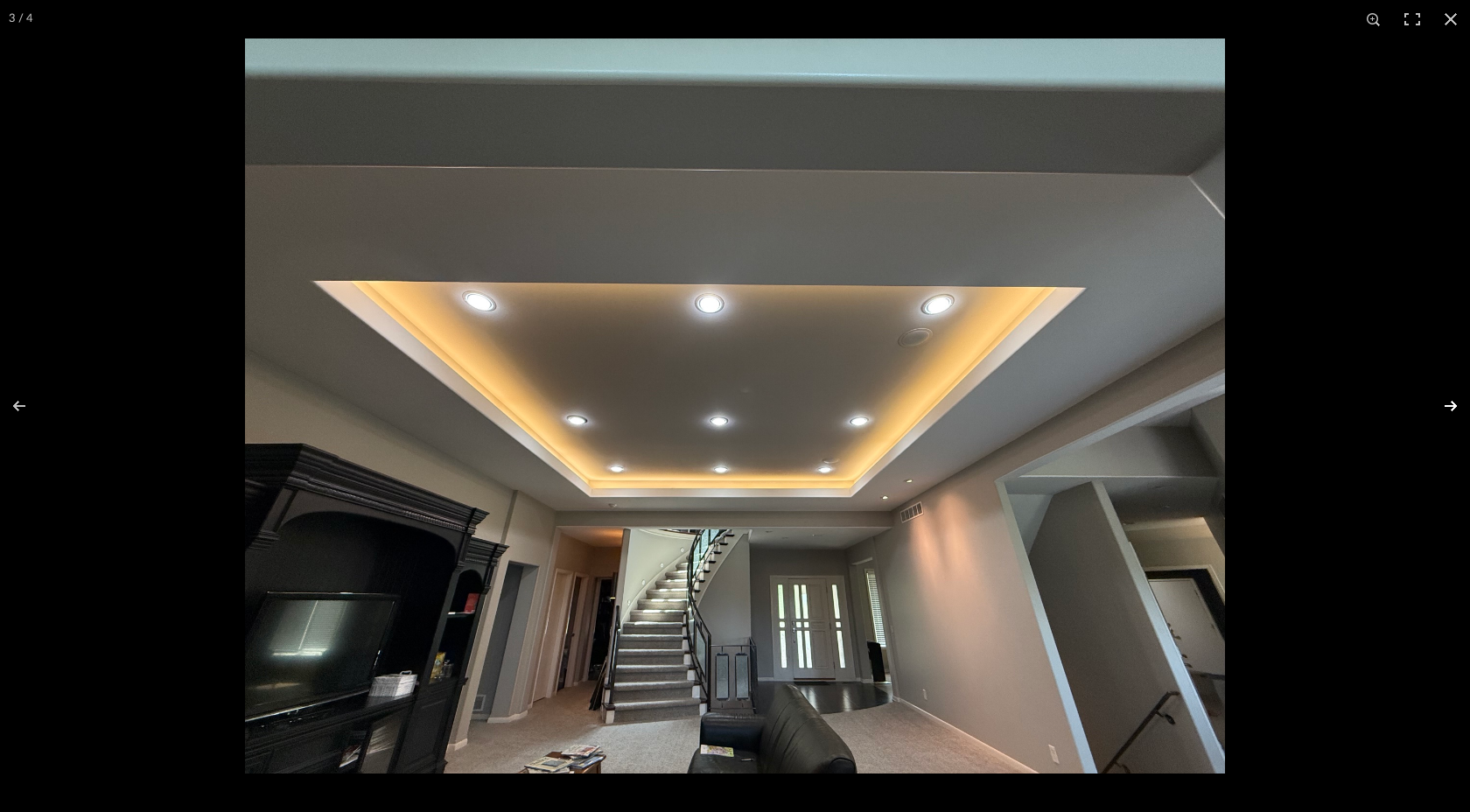 click at bounding box center (1439, 406) 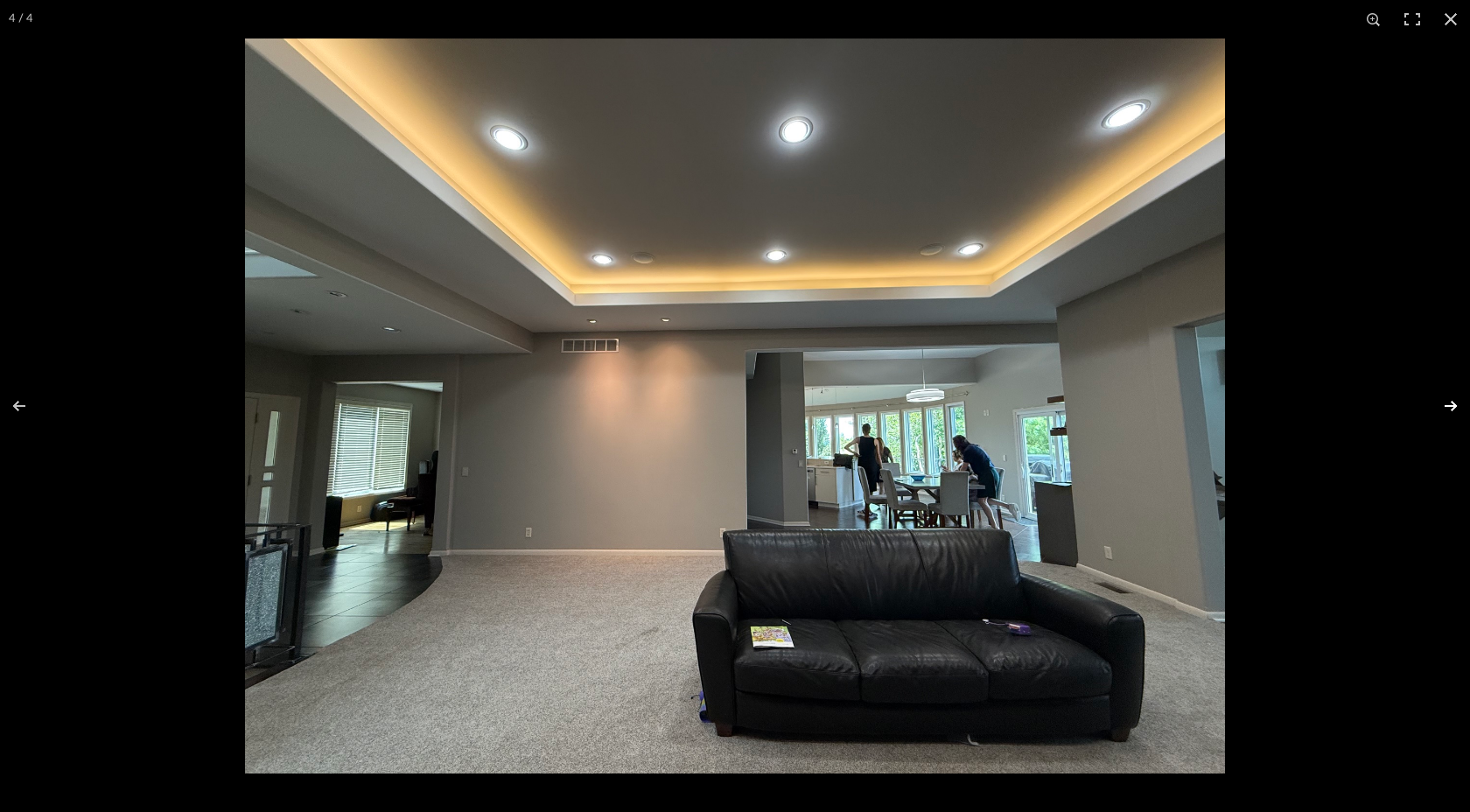 click at bounding box center (1439, 406) 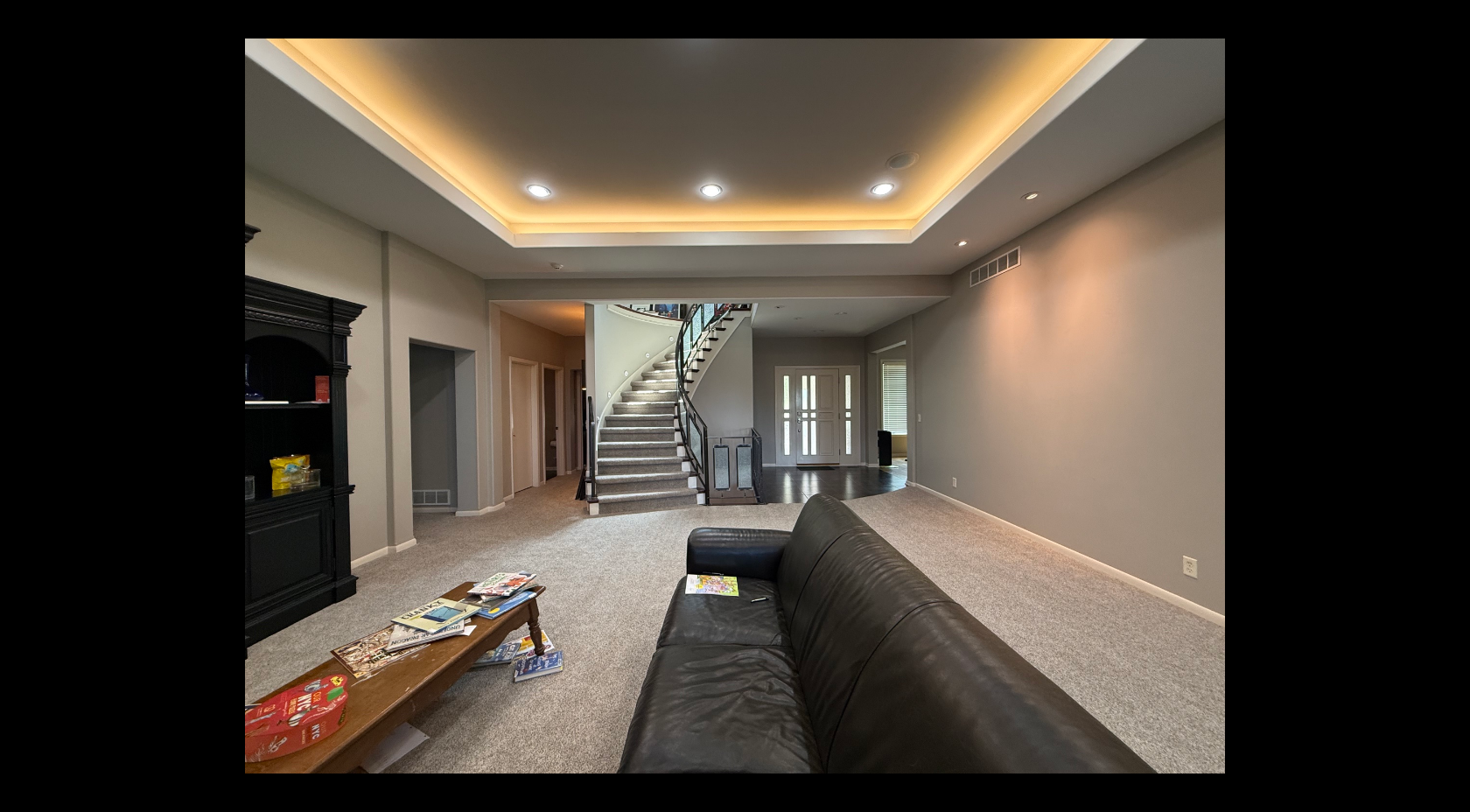 click at bounding box center (1439, 406) 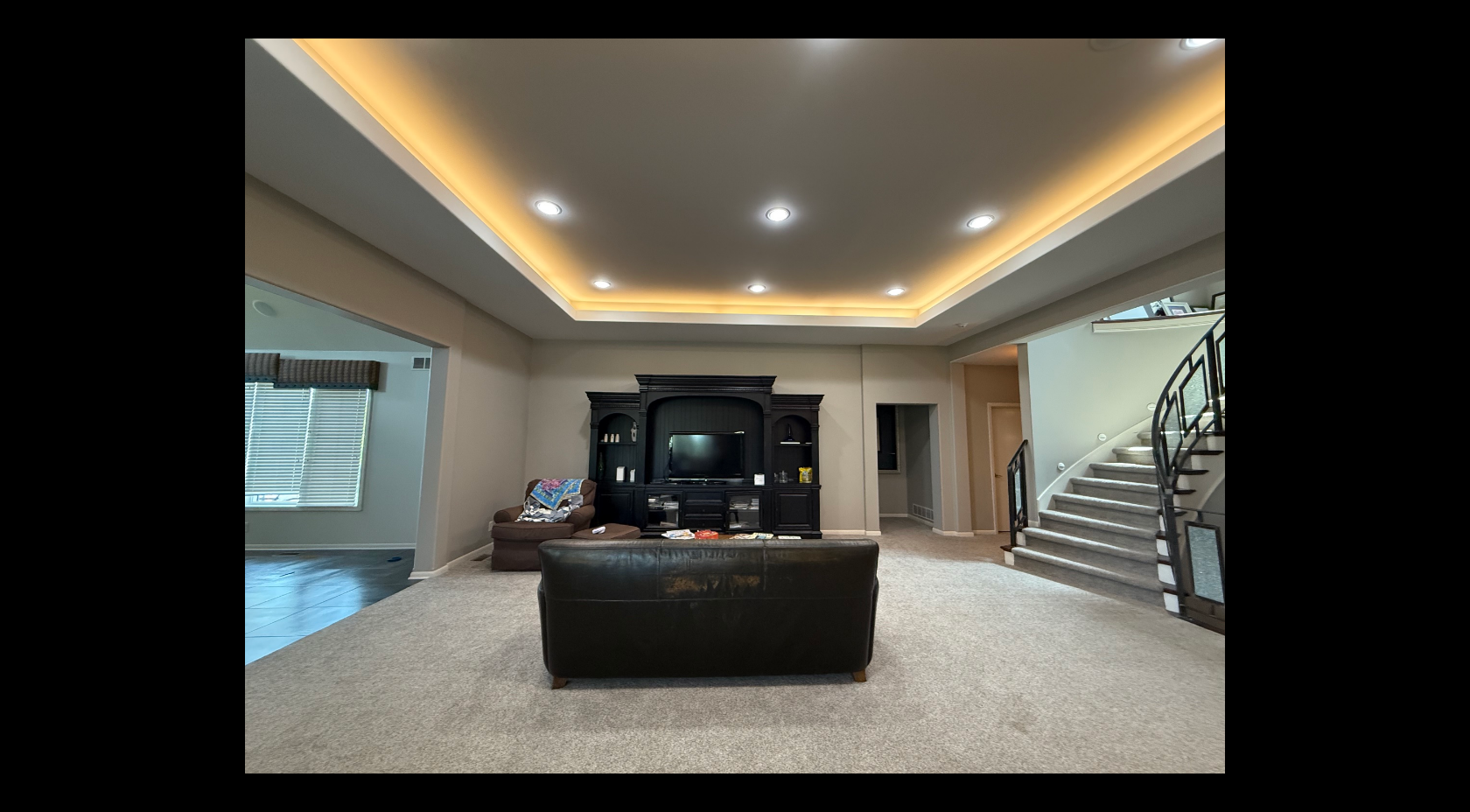 click at bounding box center (1439, 406) 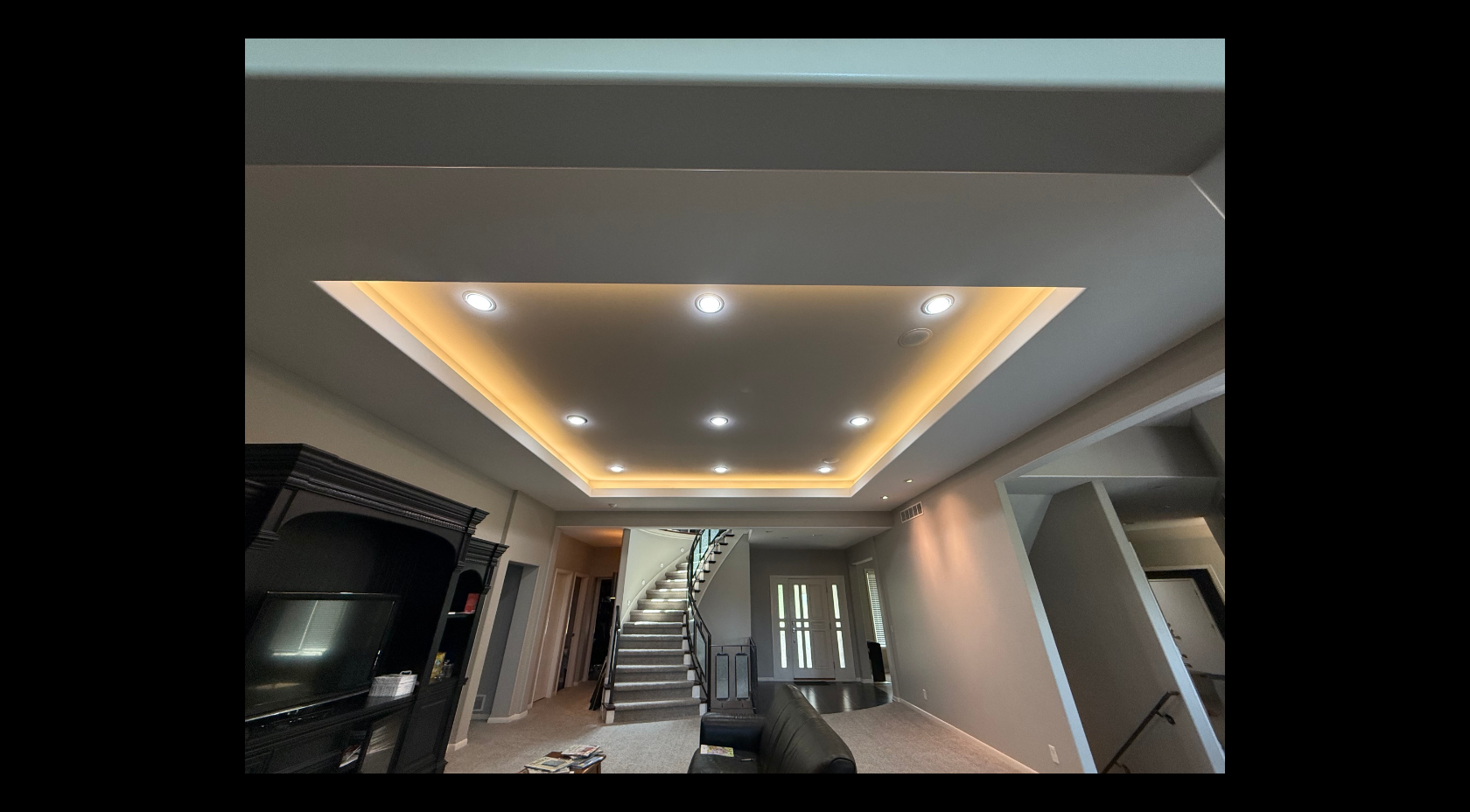 click at bounding box center (1439, 406) 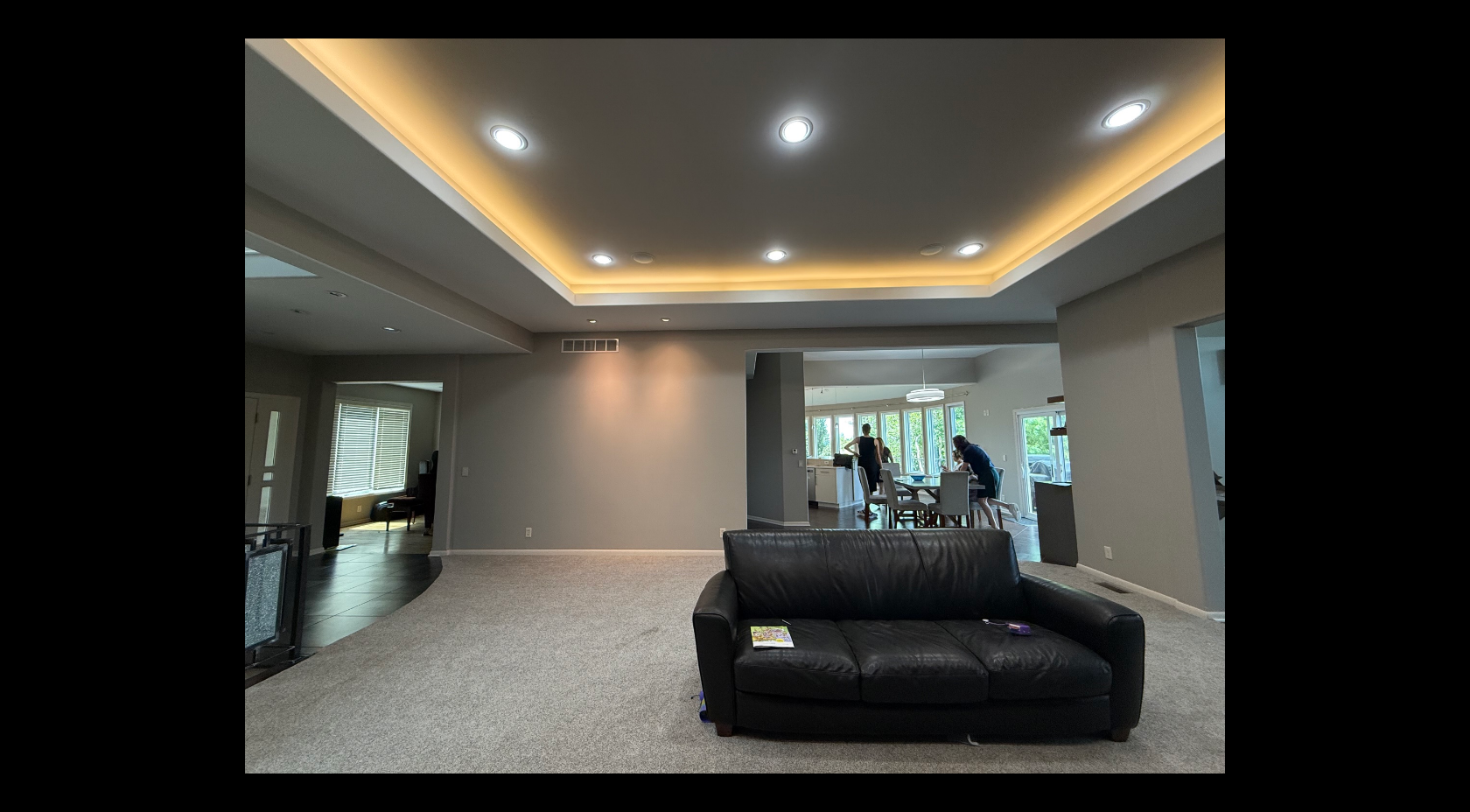 click at bounding box center [1439, 406] 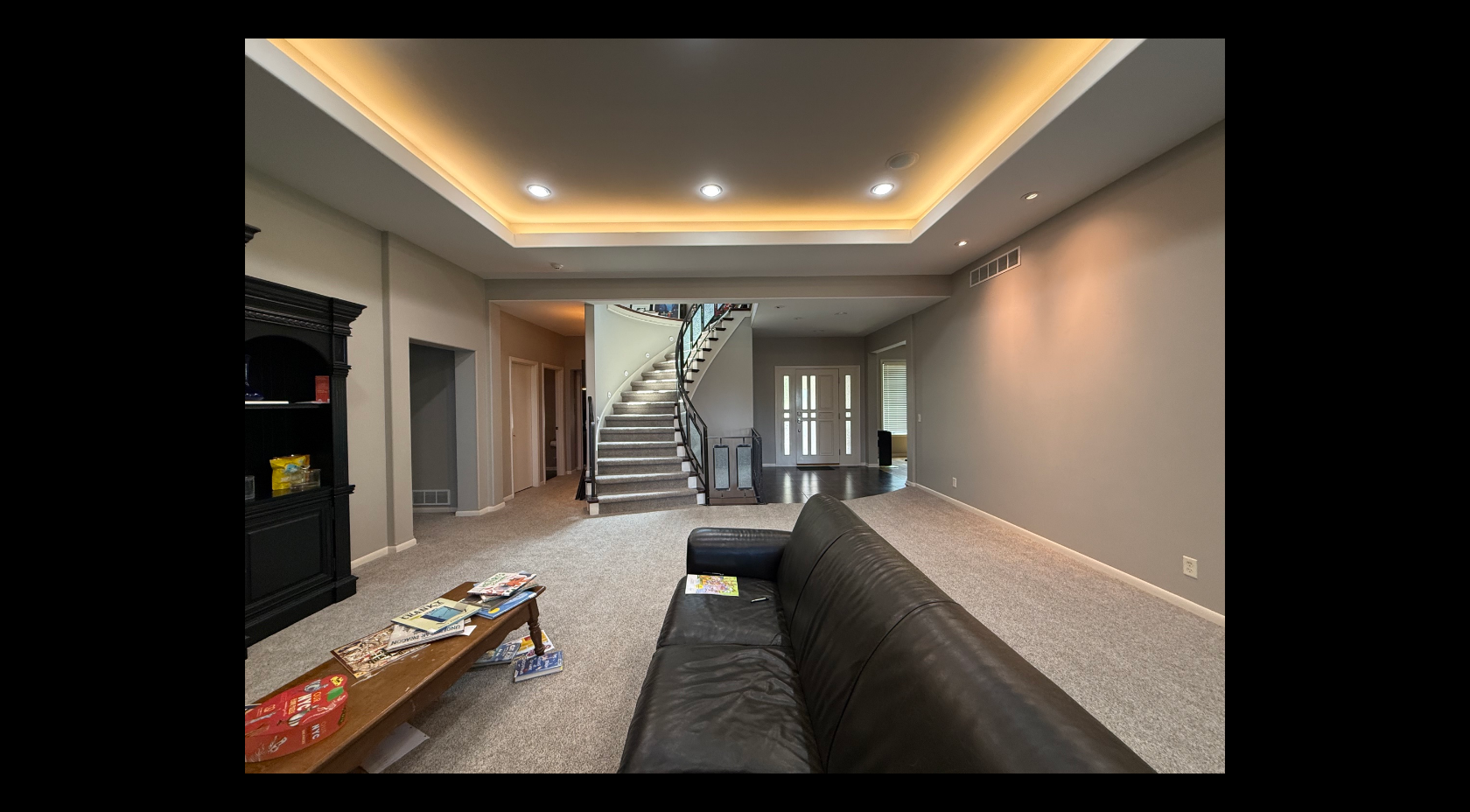 click at bounding box center (1439, 406) 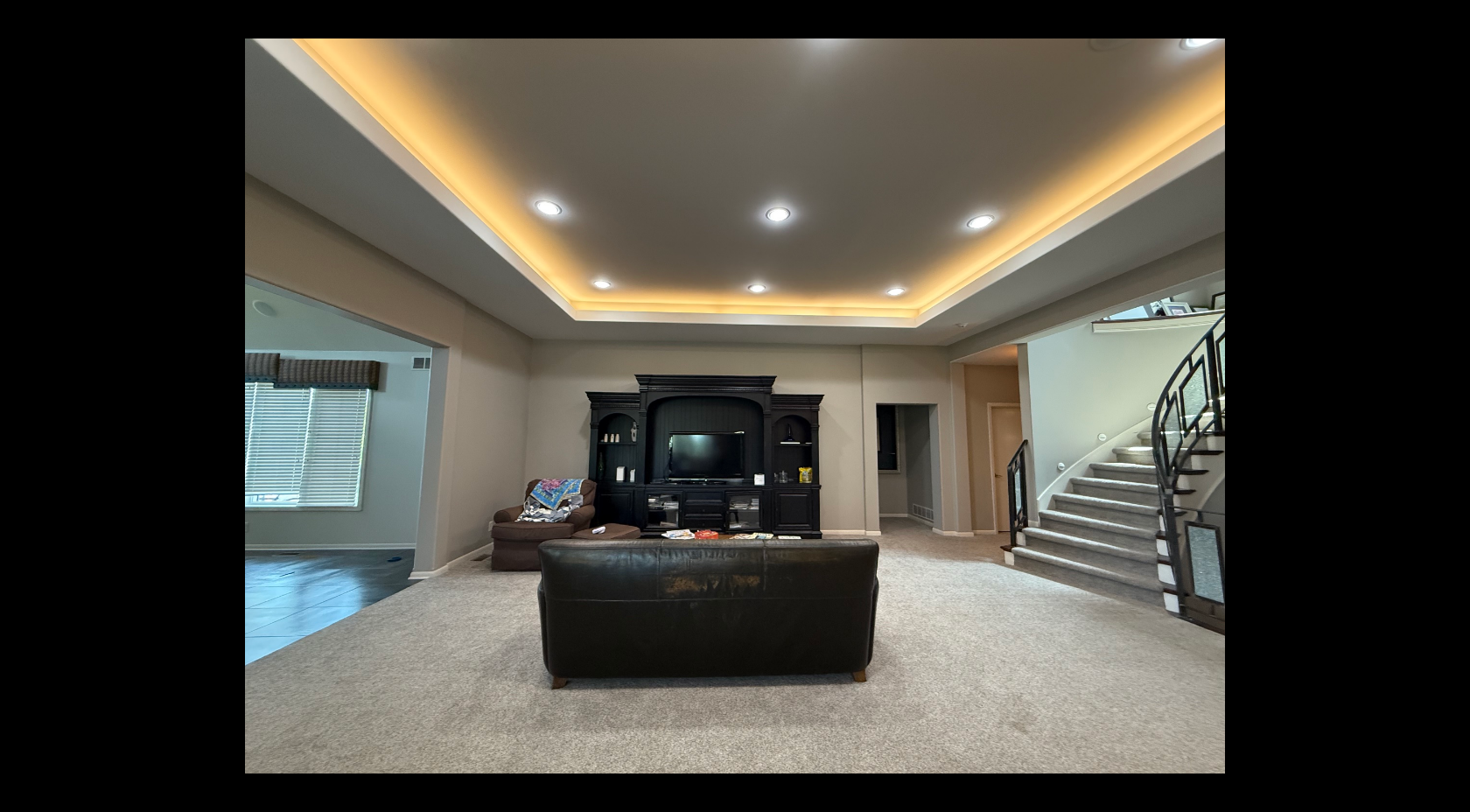 click at bounding box center (1439, 406) 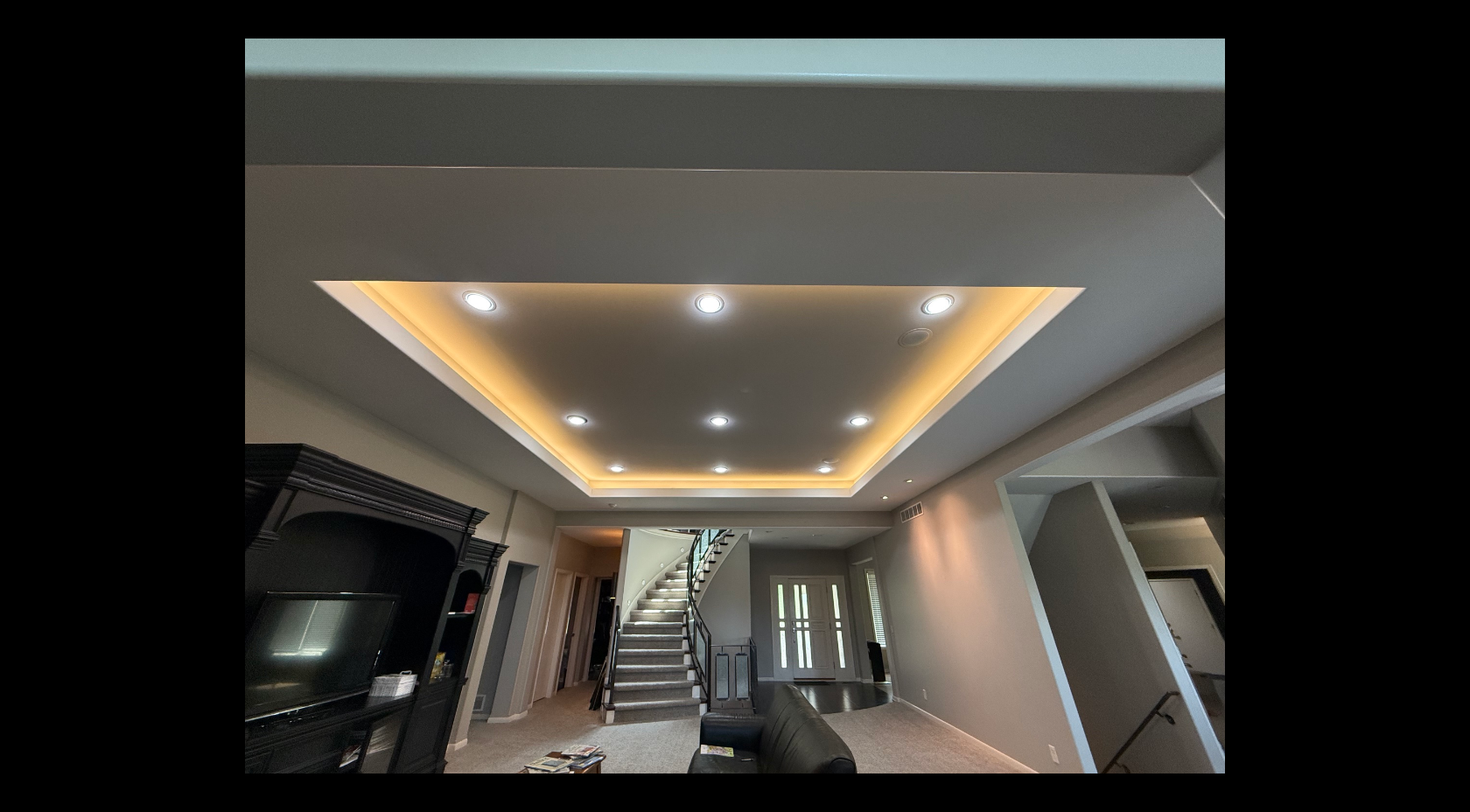 click at bounding box center [1439, 406] 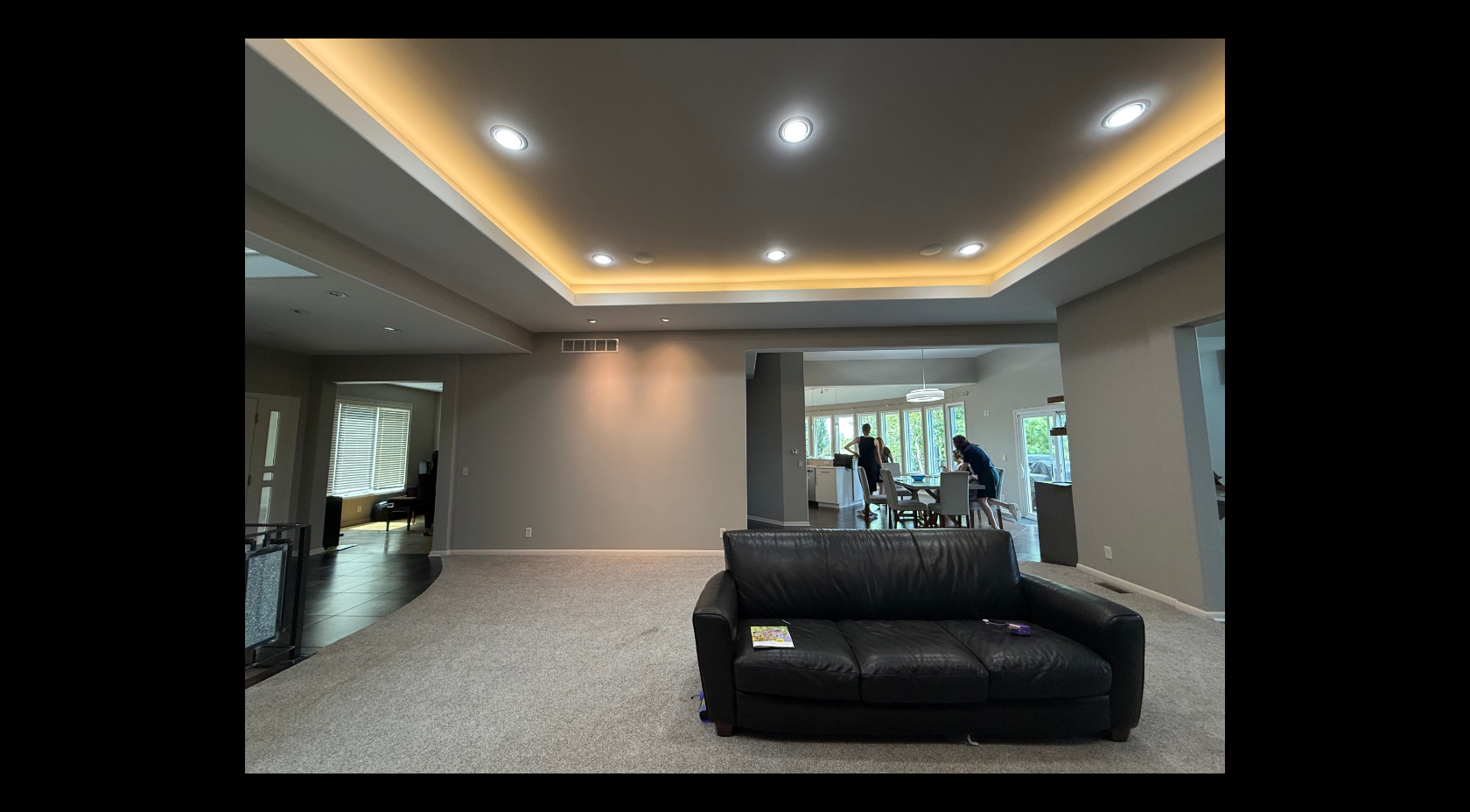 click at bounding box center (1439, 406) 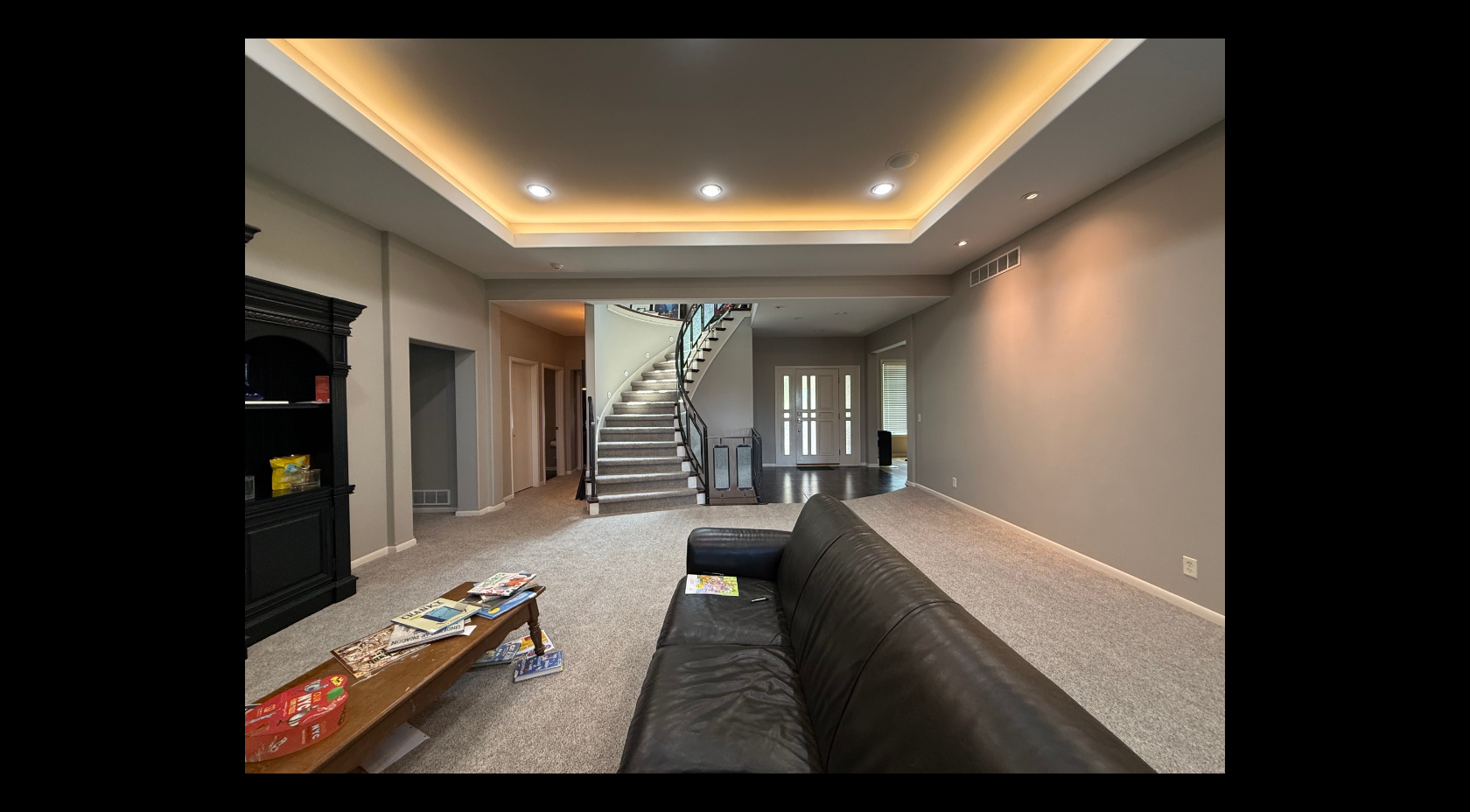 click at bounding box center [1439, 406] 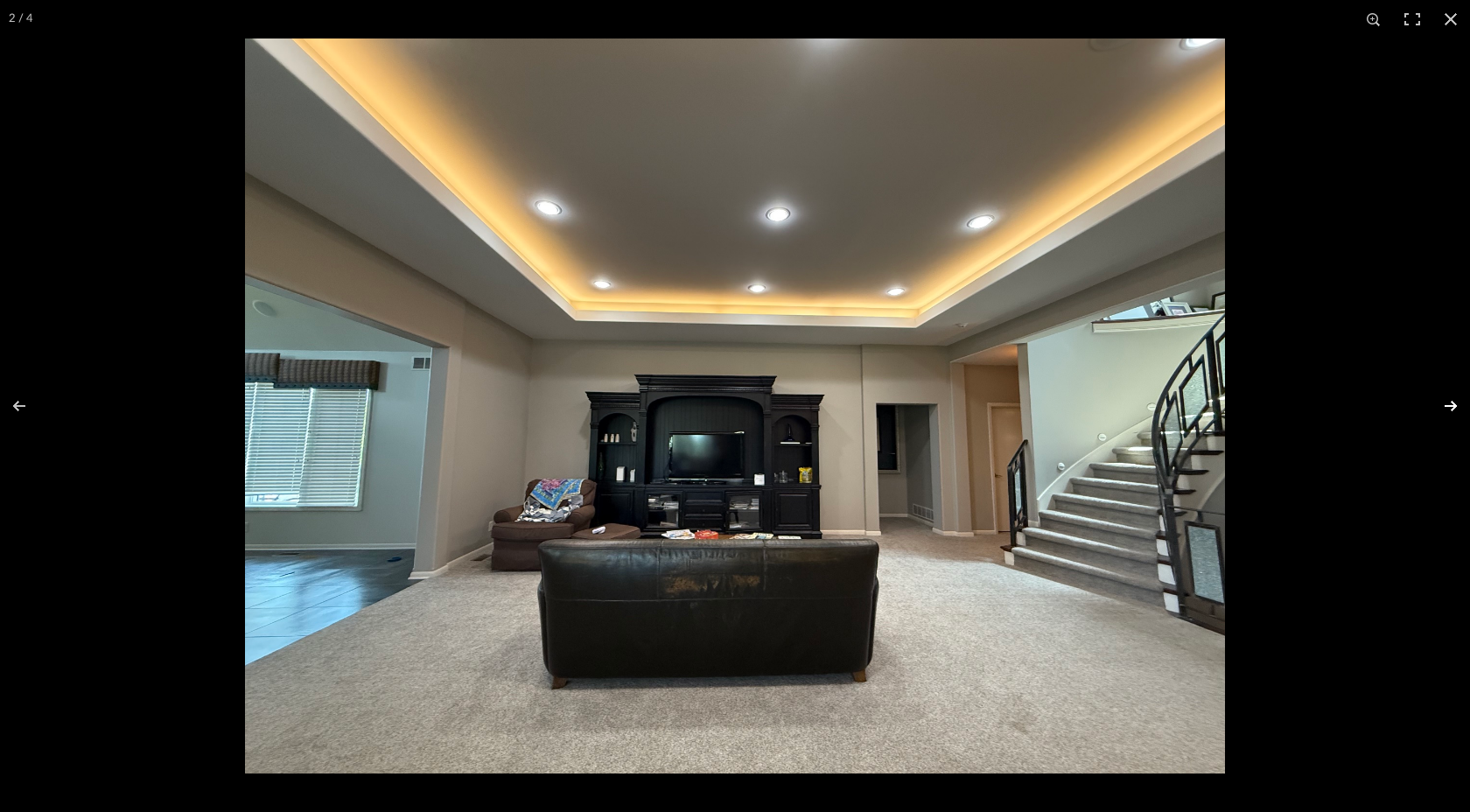 click at bounding box center [1439, 406] 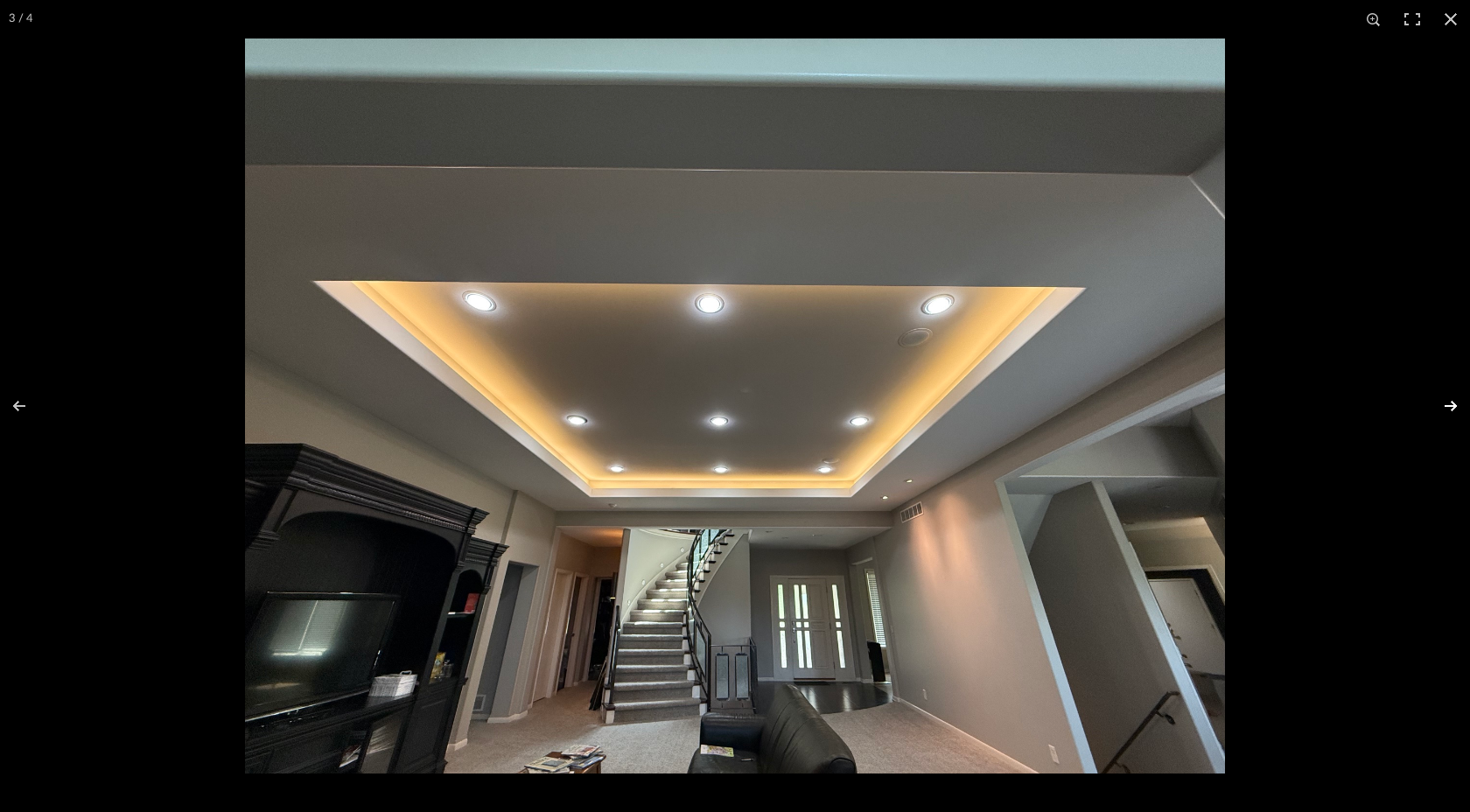 click at bounding box center [1439, 406] 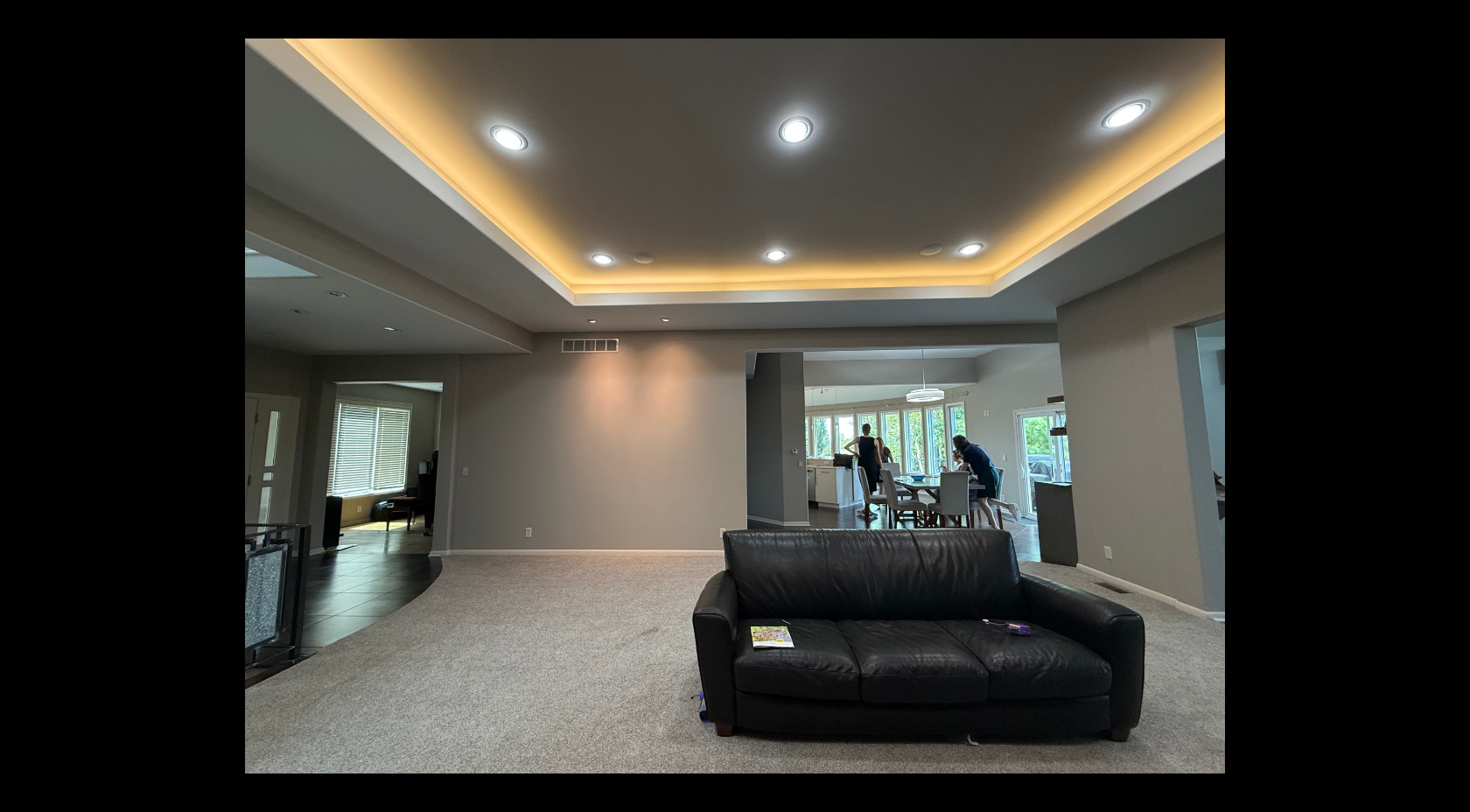click at bounding box center (1439, 406) 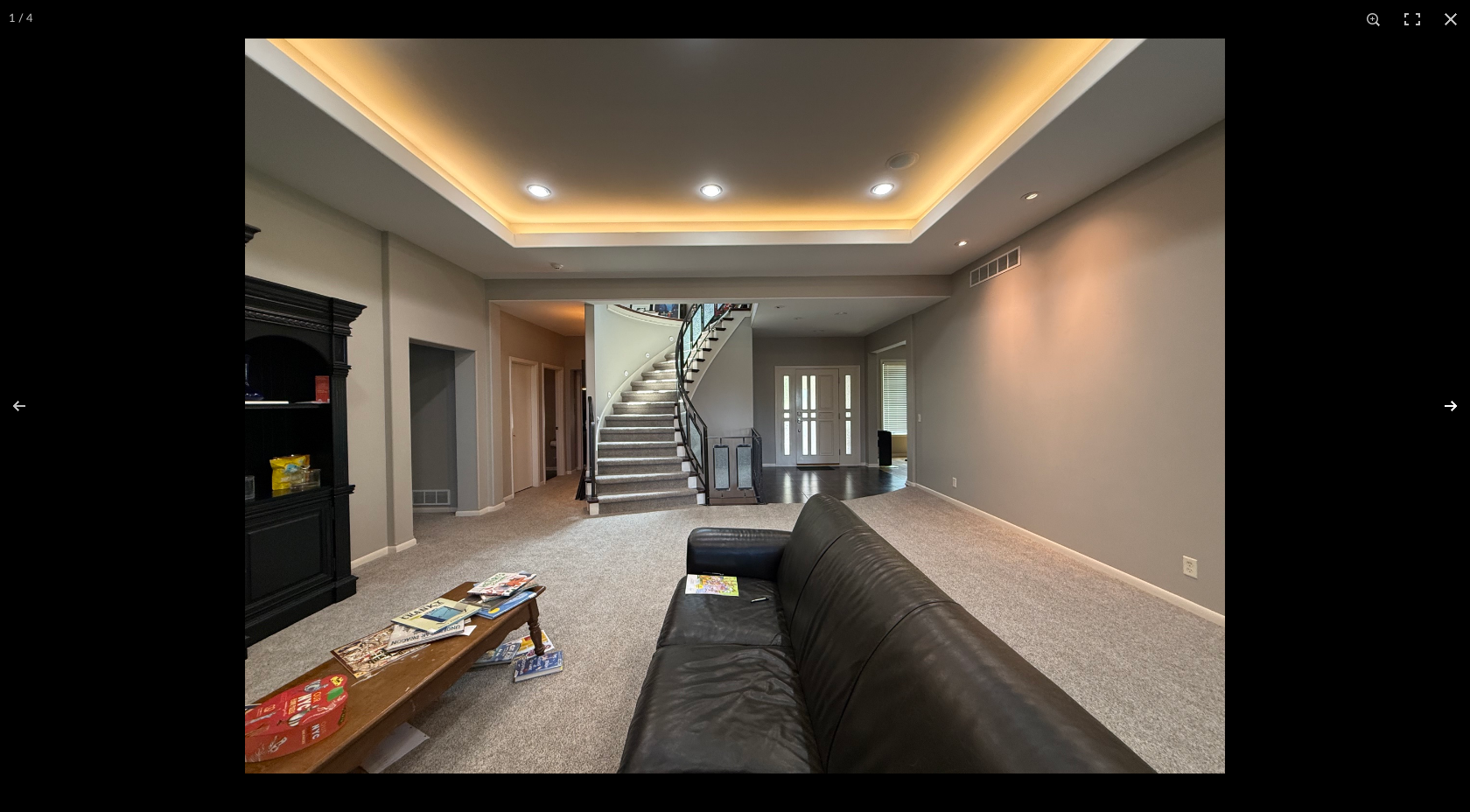 click at bounding box center [1439, 406] 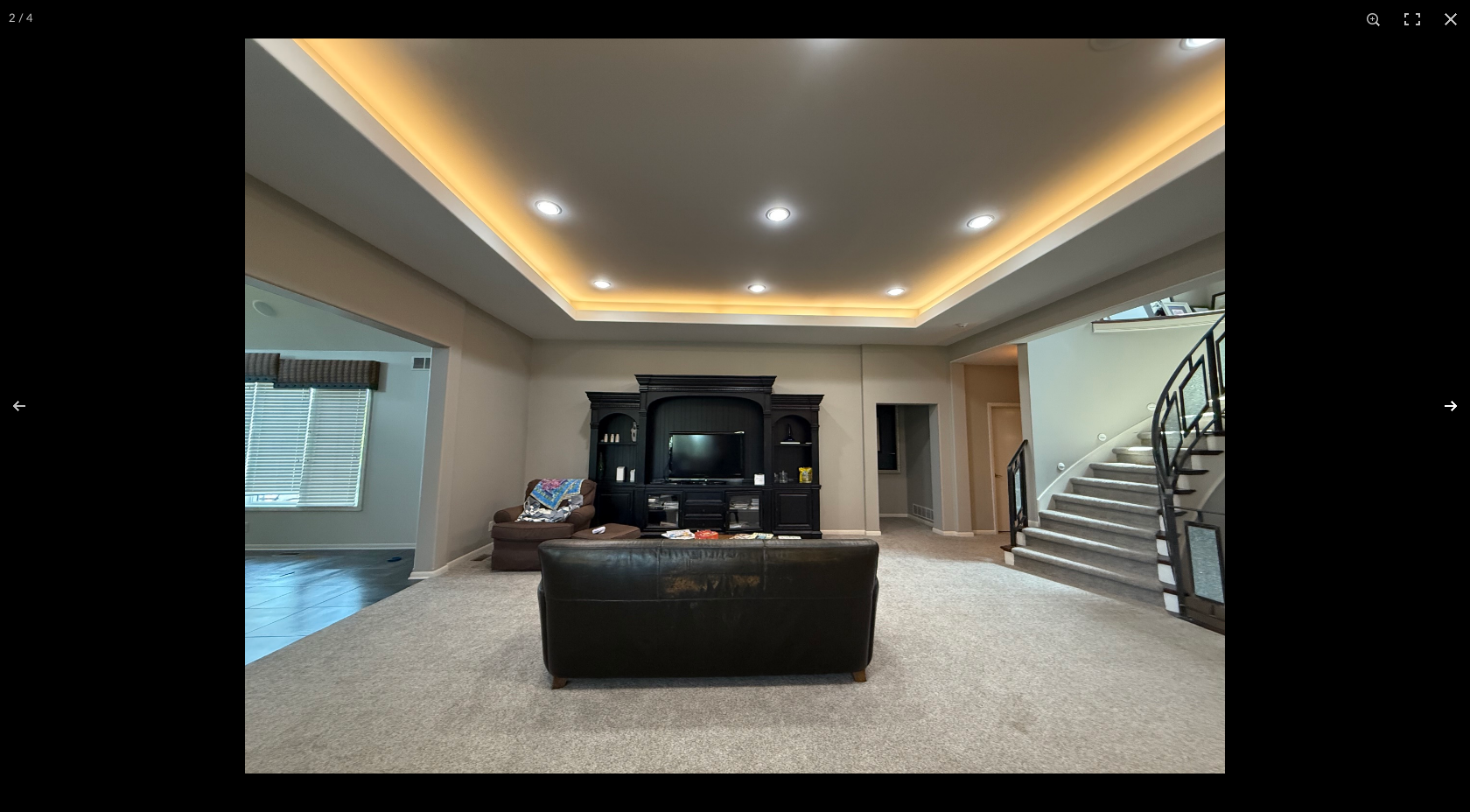 click at bounding box center [1439, 406] 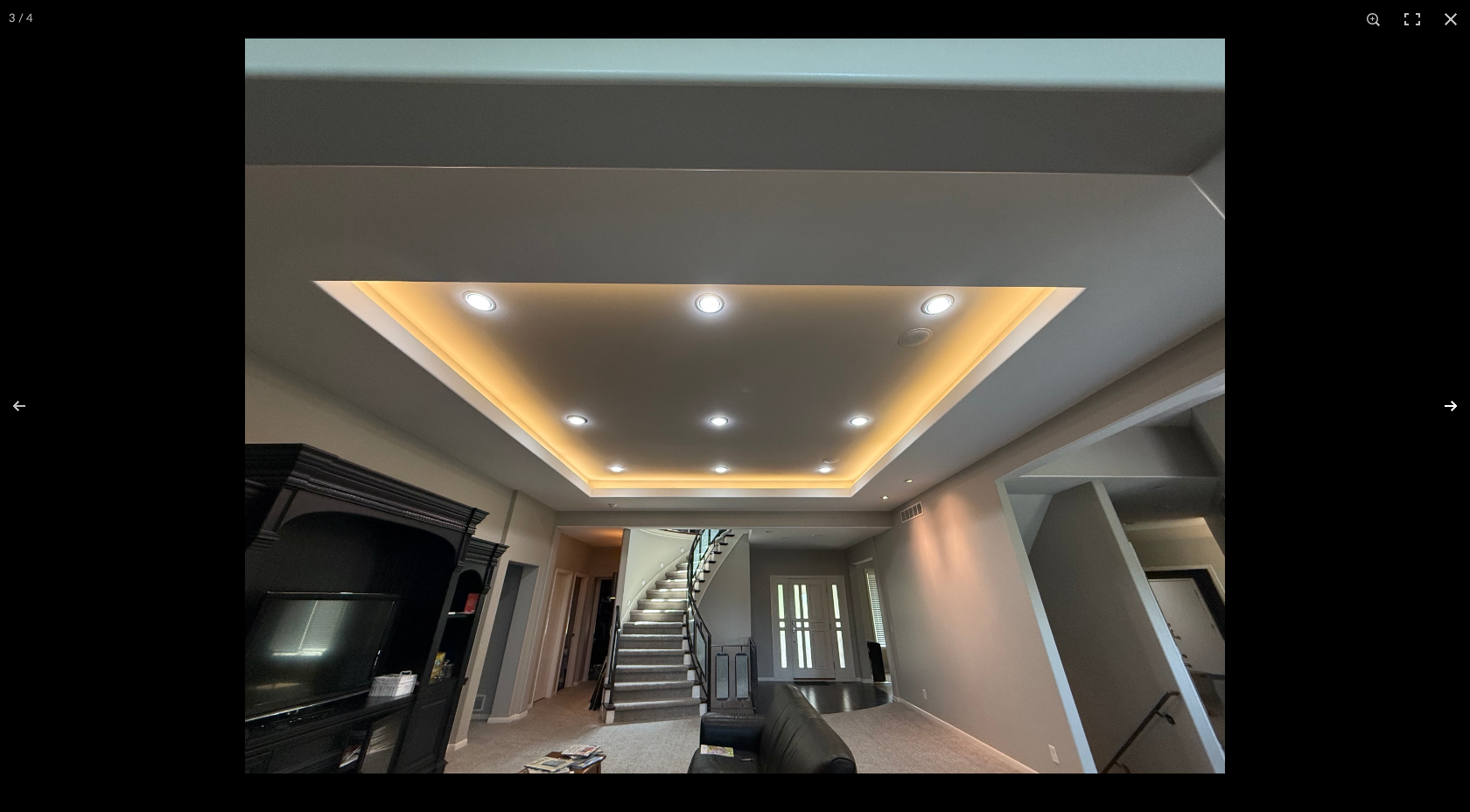 click at bounding box center [1439, 406] 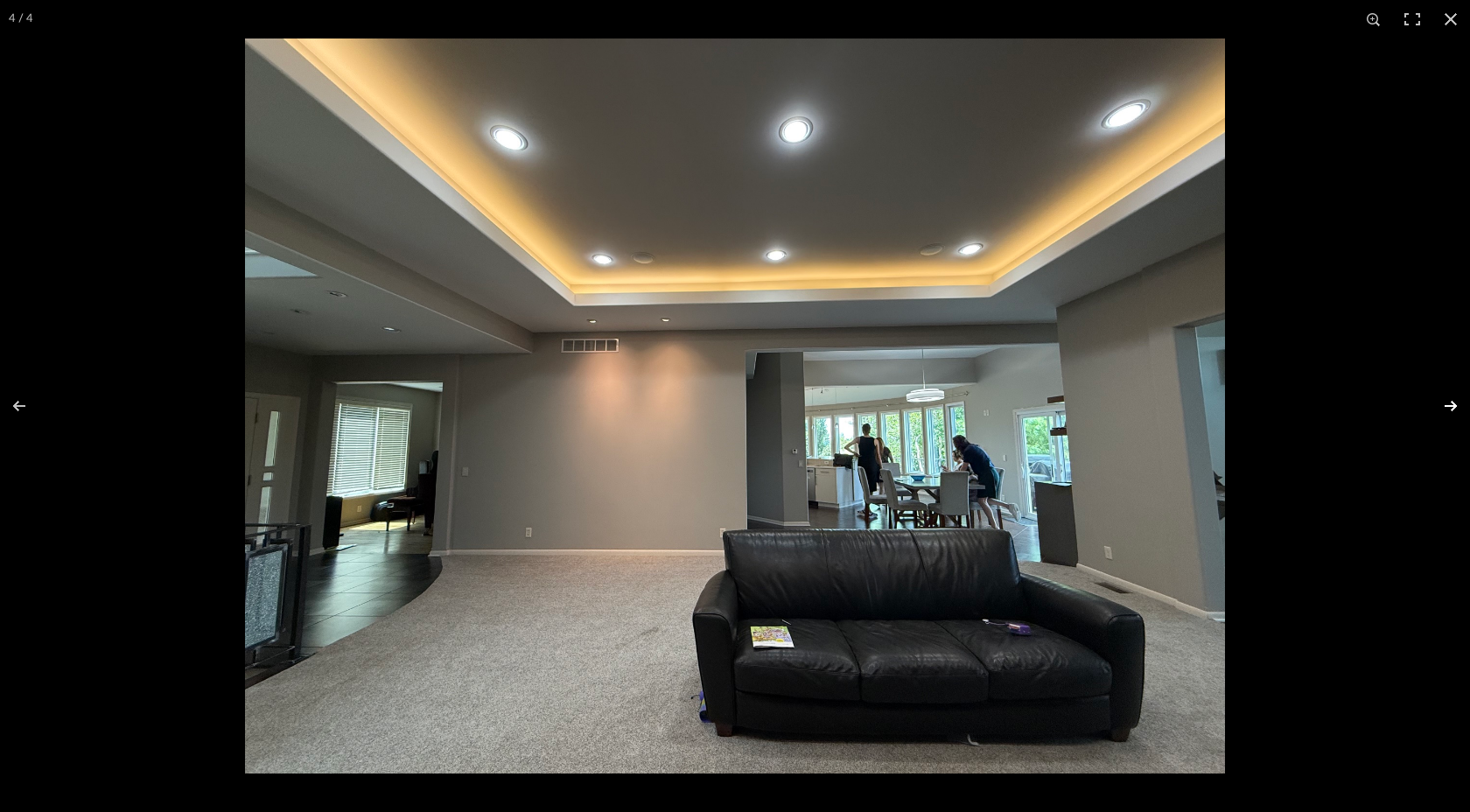 click at bounding box center (1439, 406) 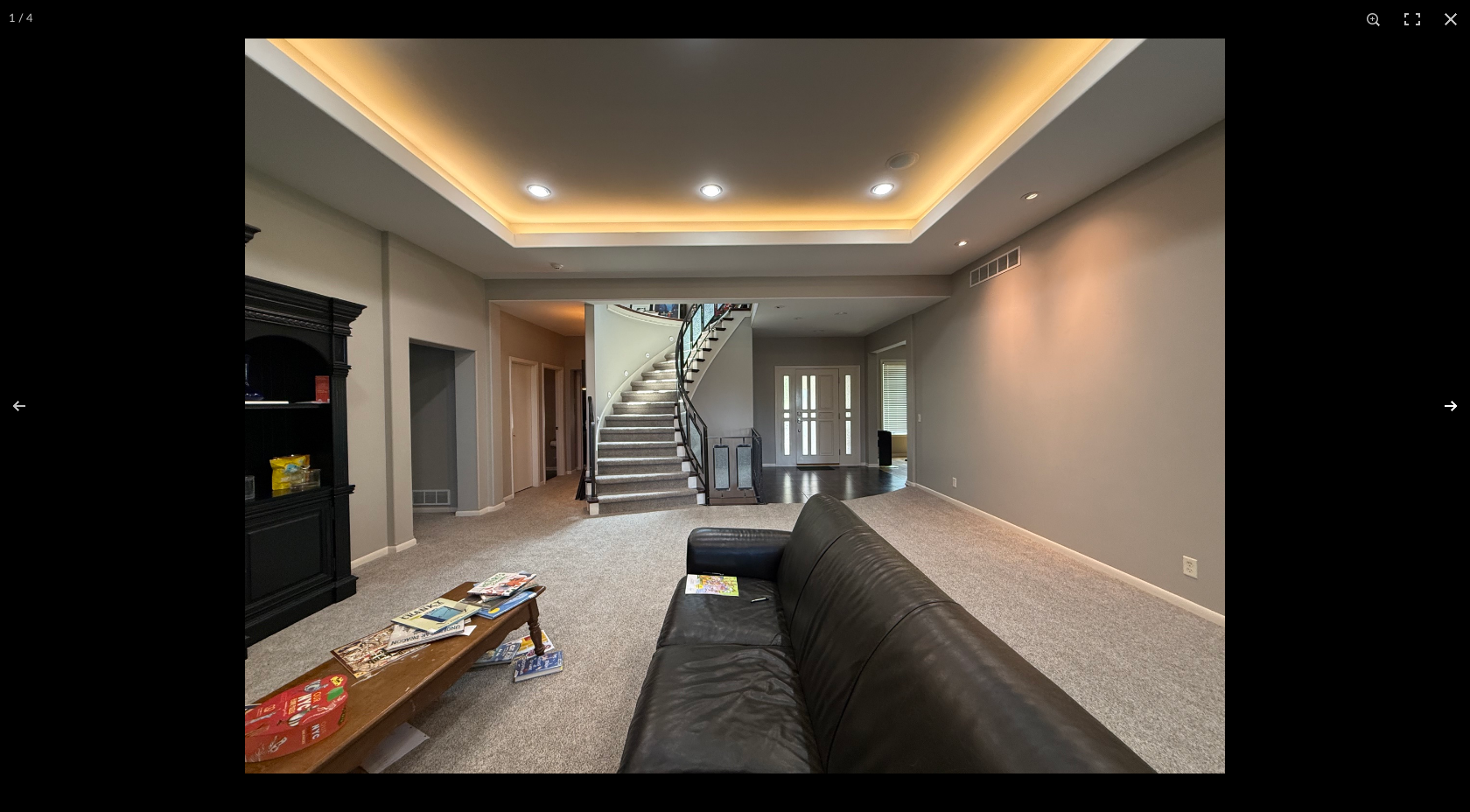 click at bounding box center (1439, 406) 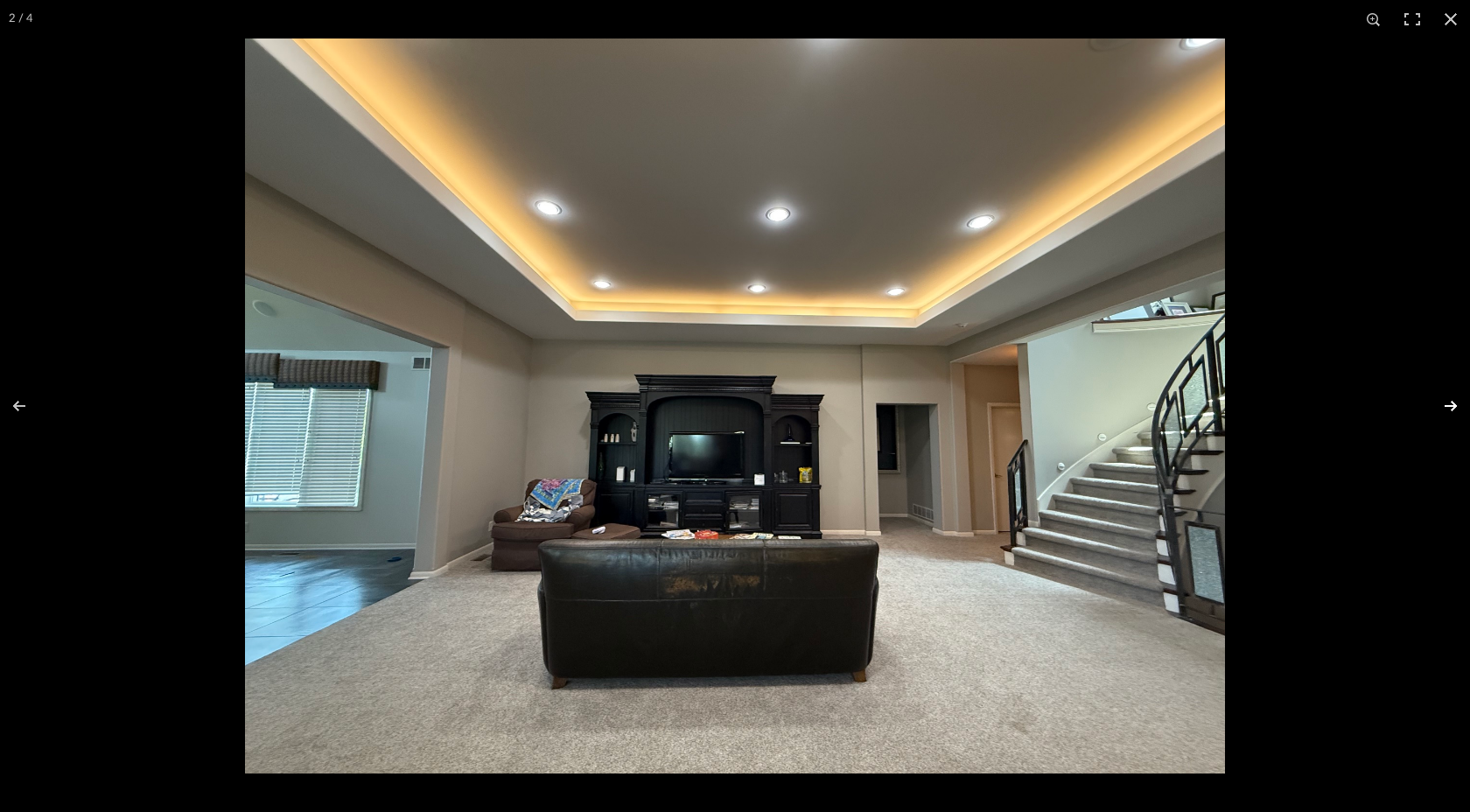 click at bounding box center (1439, 406) 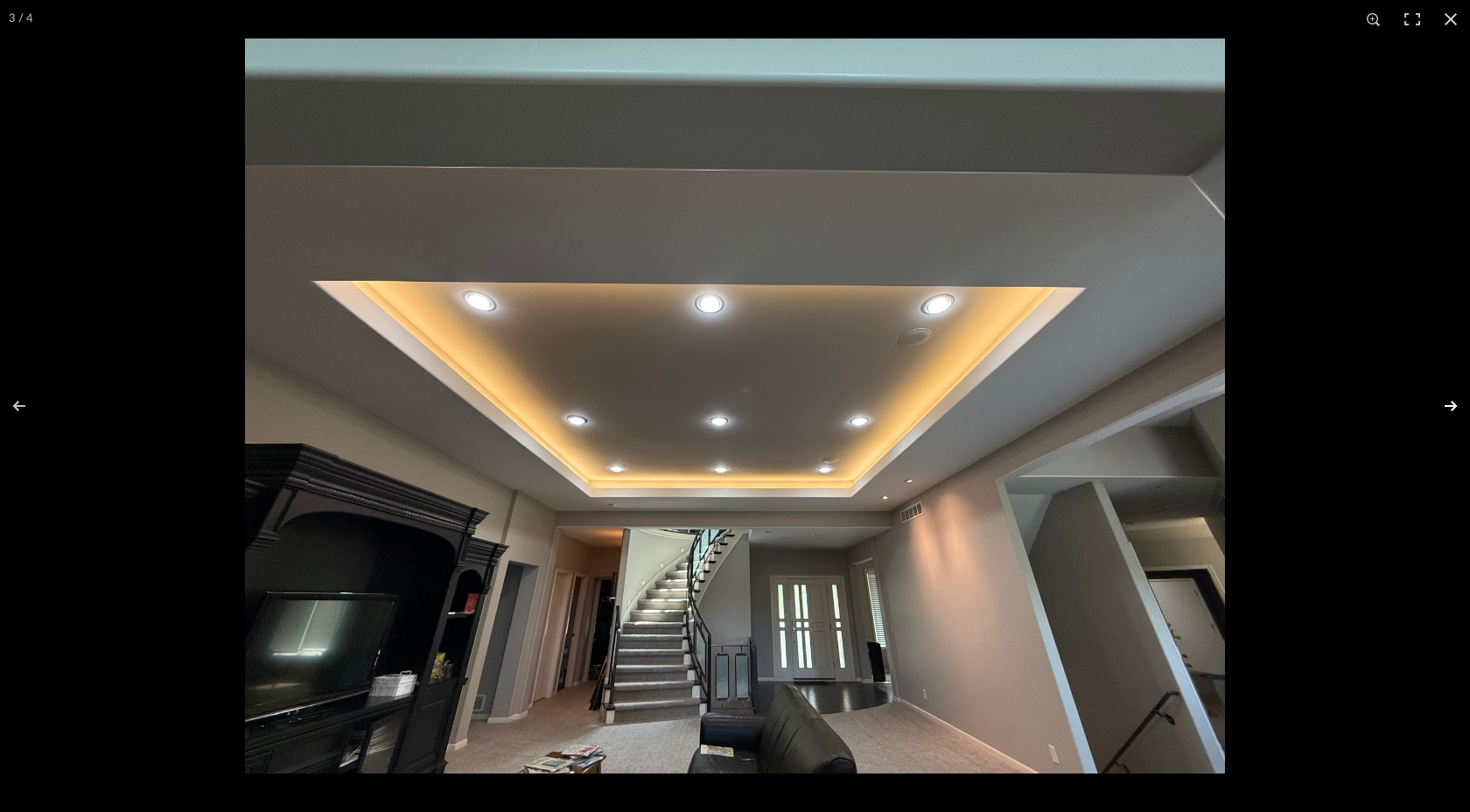 click at bounding box center (1439, 406) 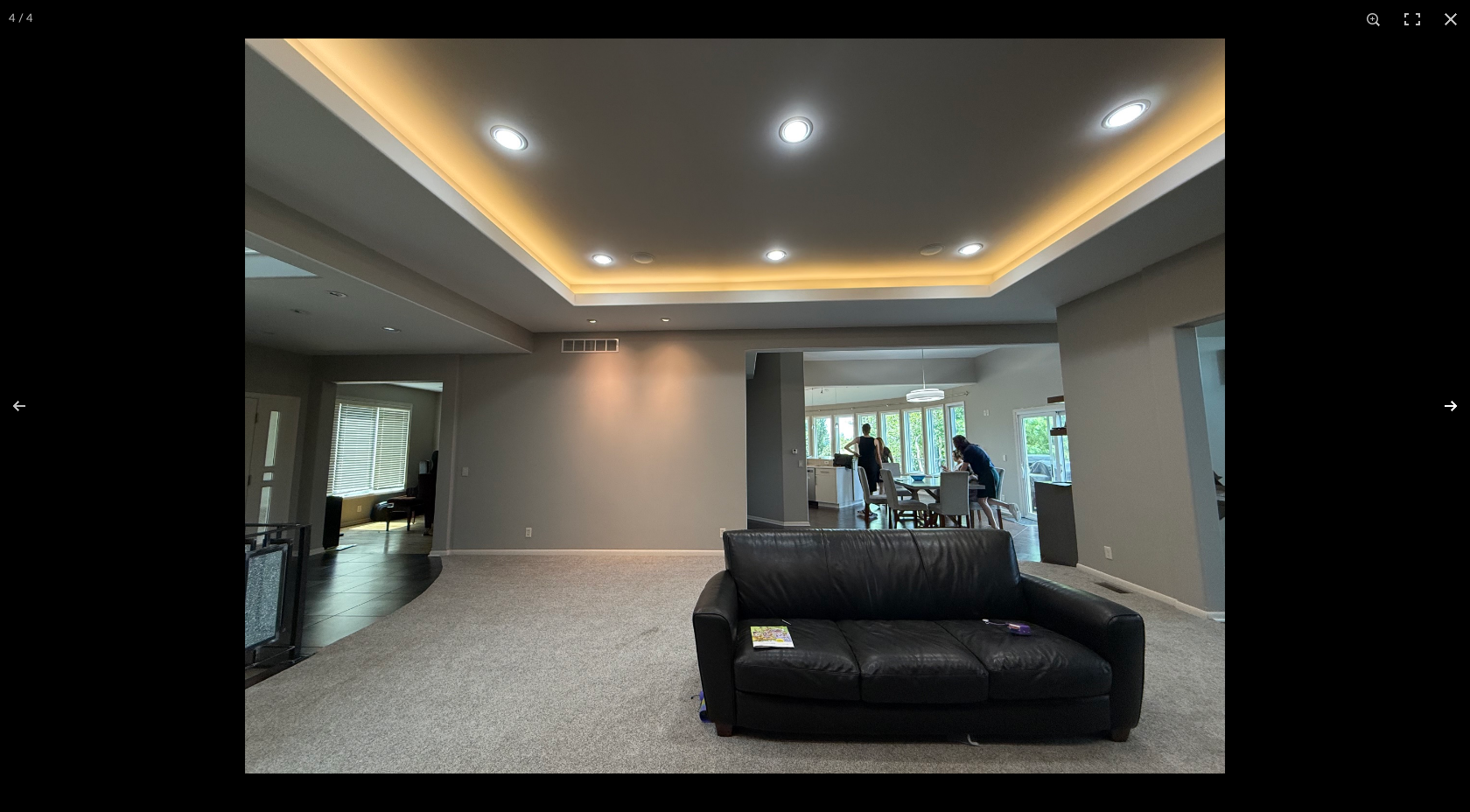 click at bounding box center (1439, 406) 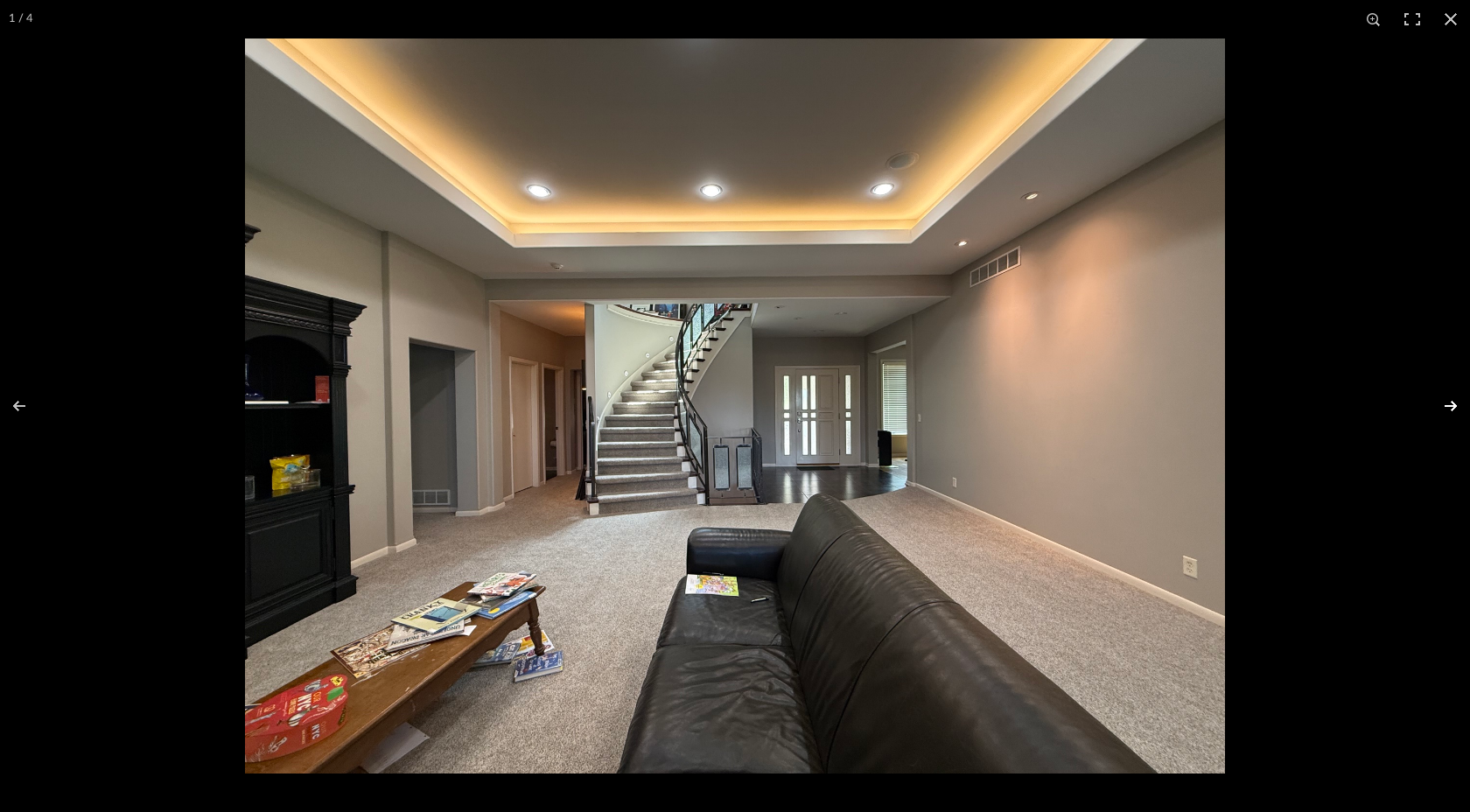 click at bounding box center [1439, 406] 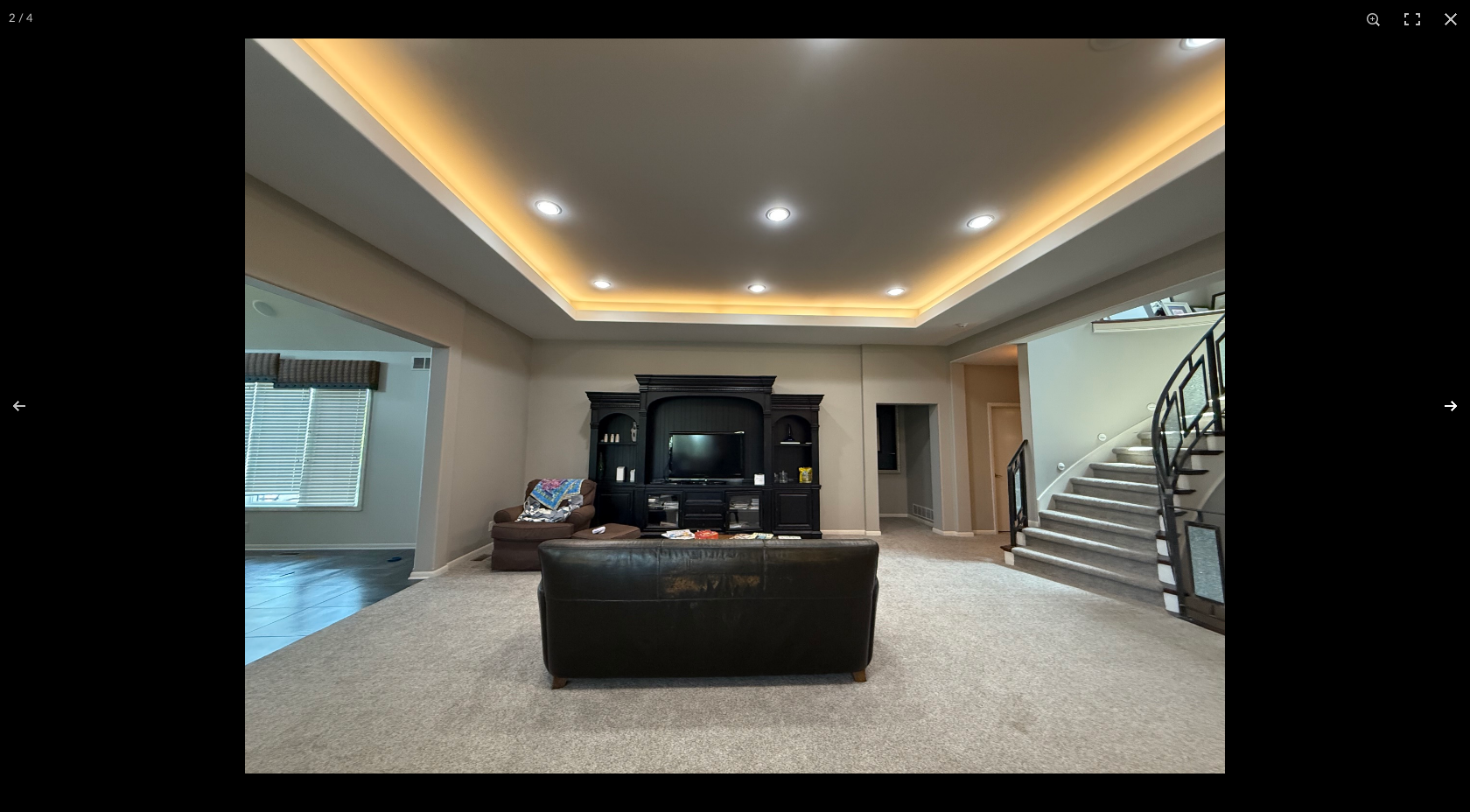 click at bounding box center [1439, 406] 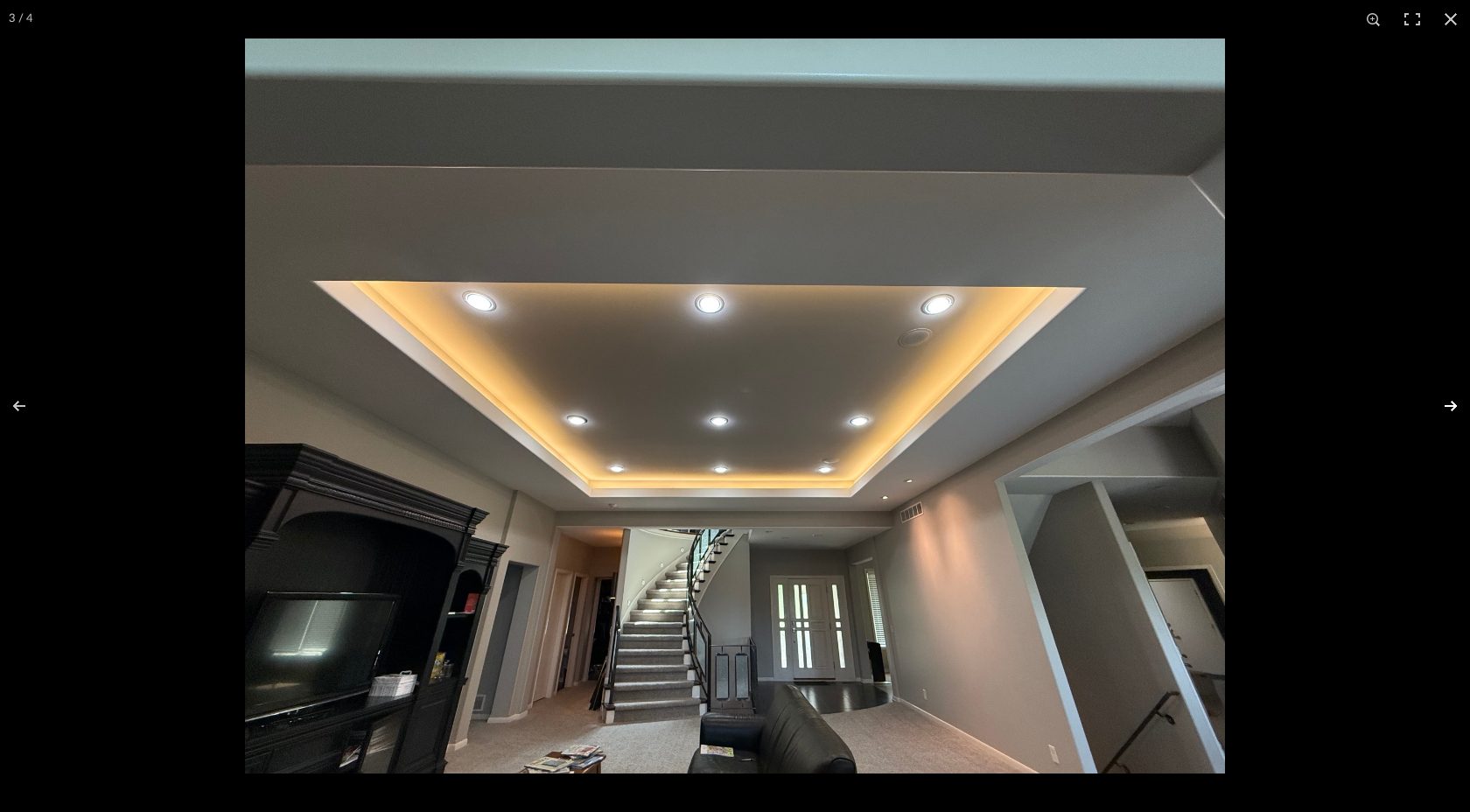 click at bounding box center (1439, 406) 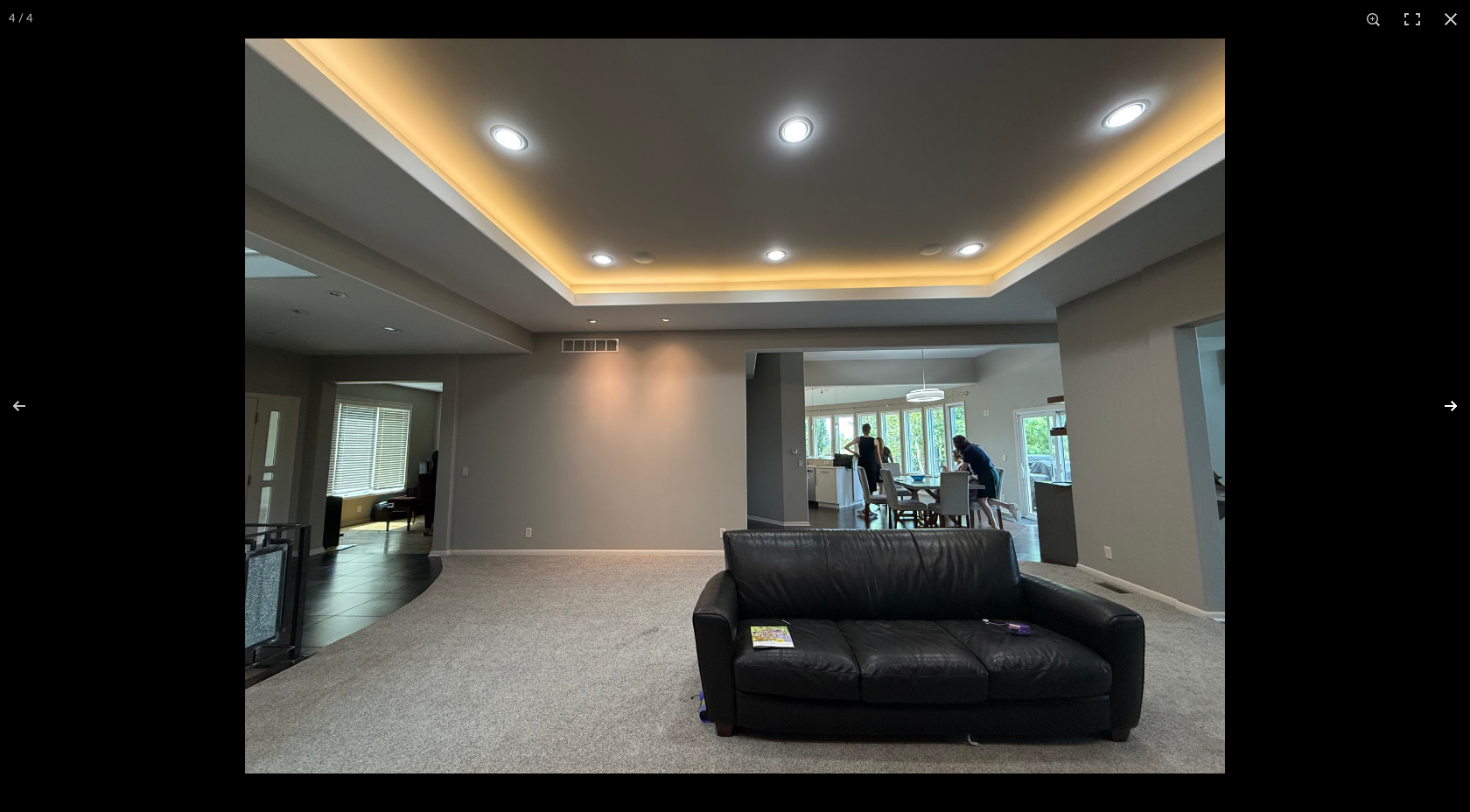 click at bounding box center (1439, 406) 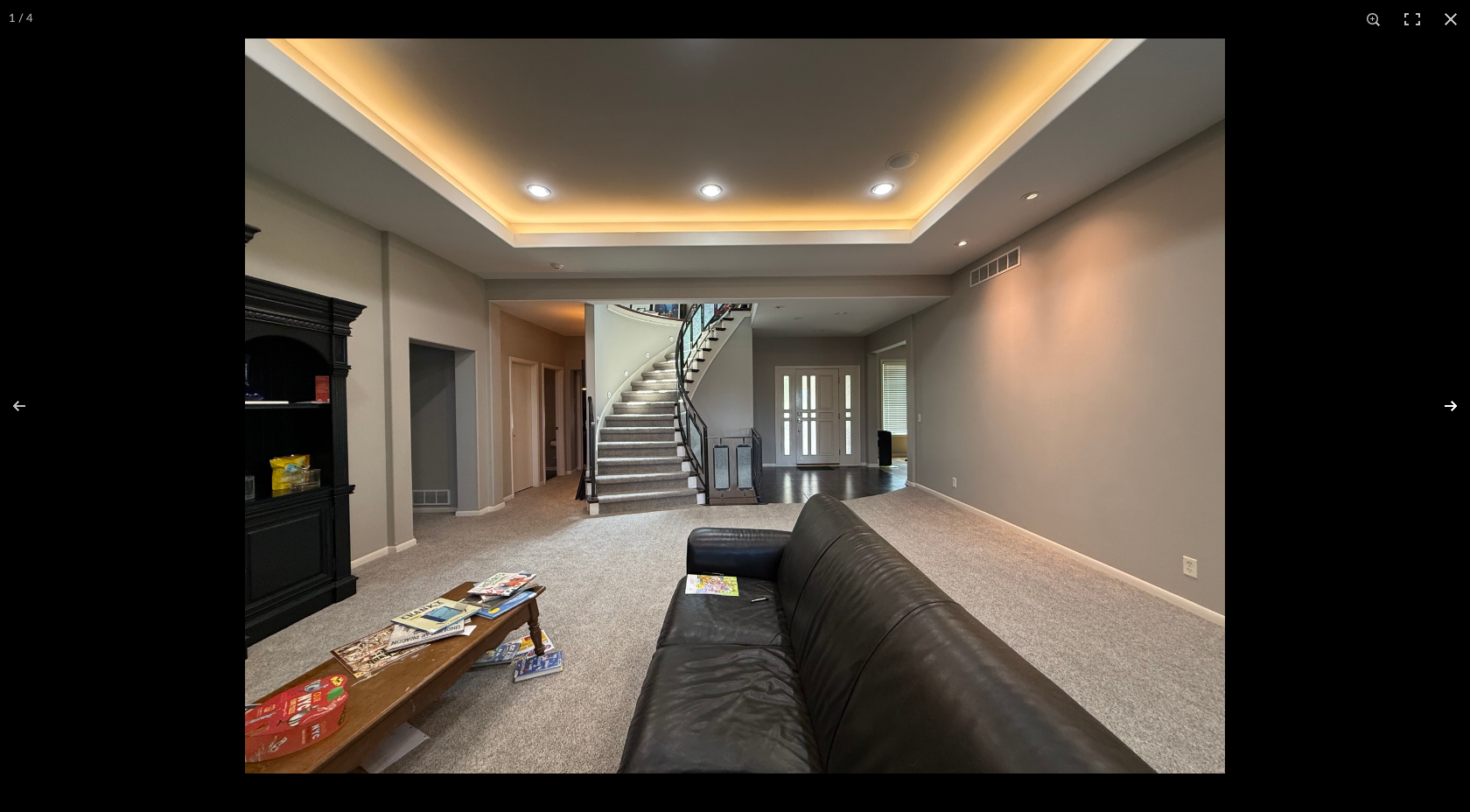 click at bounding box center (1439, 406) 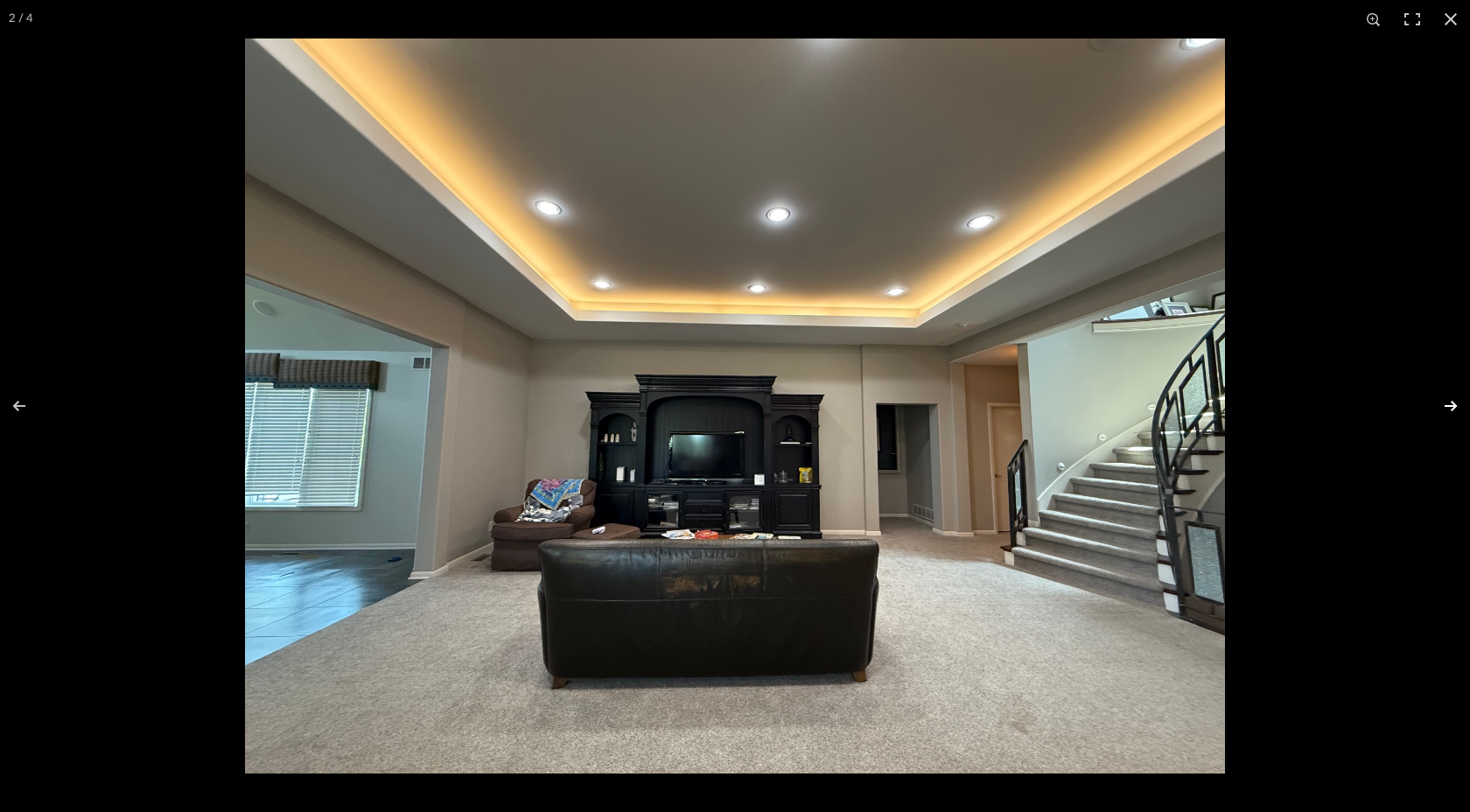 click at bounding box center (1439, 406) 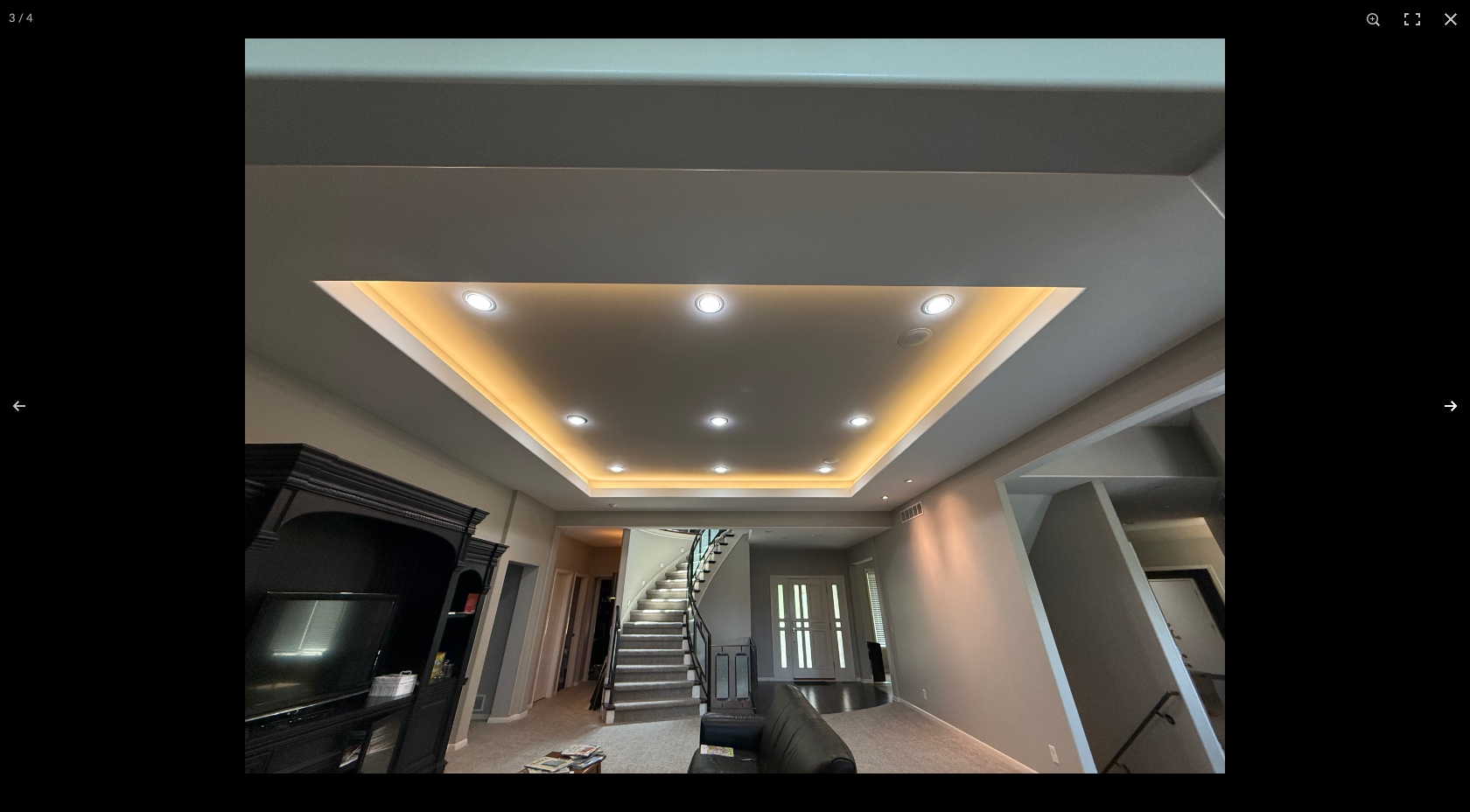 click at bounding box center (1439, 406) 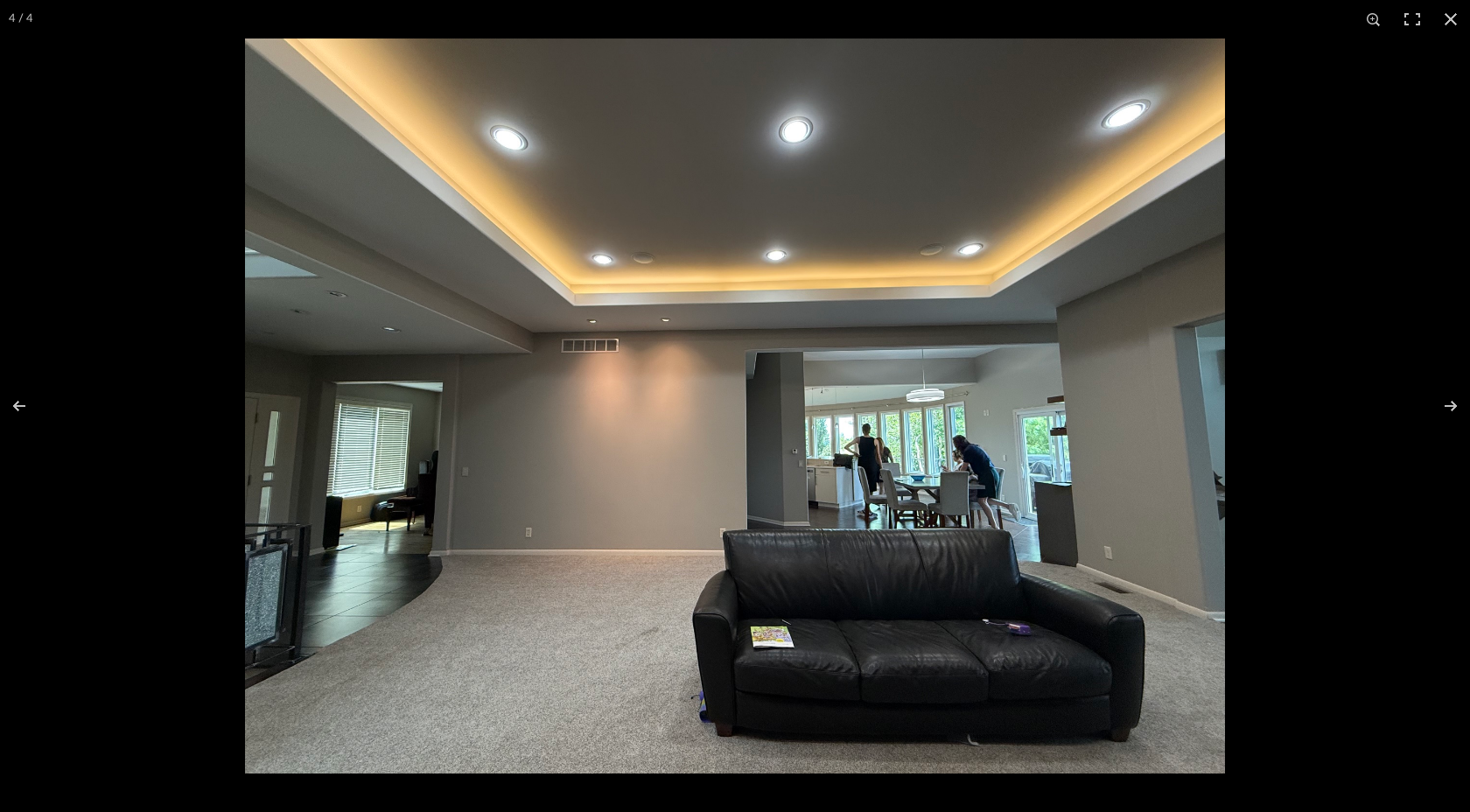 click at bounding box center (735, 406) 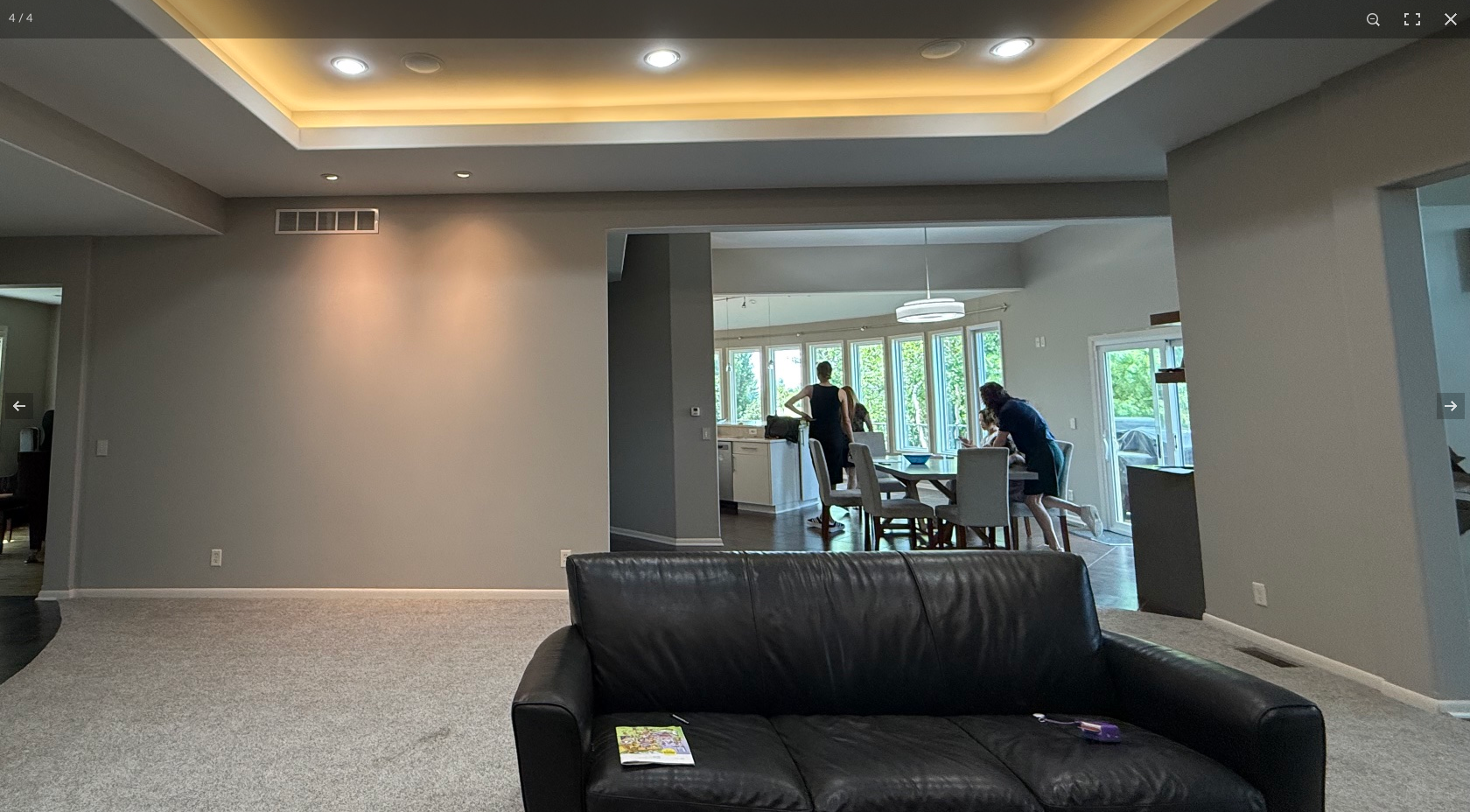 click at bounding box center [588, 330] 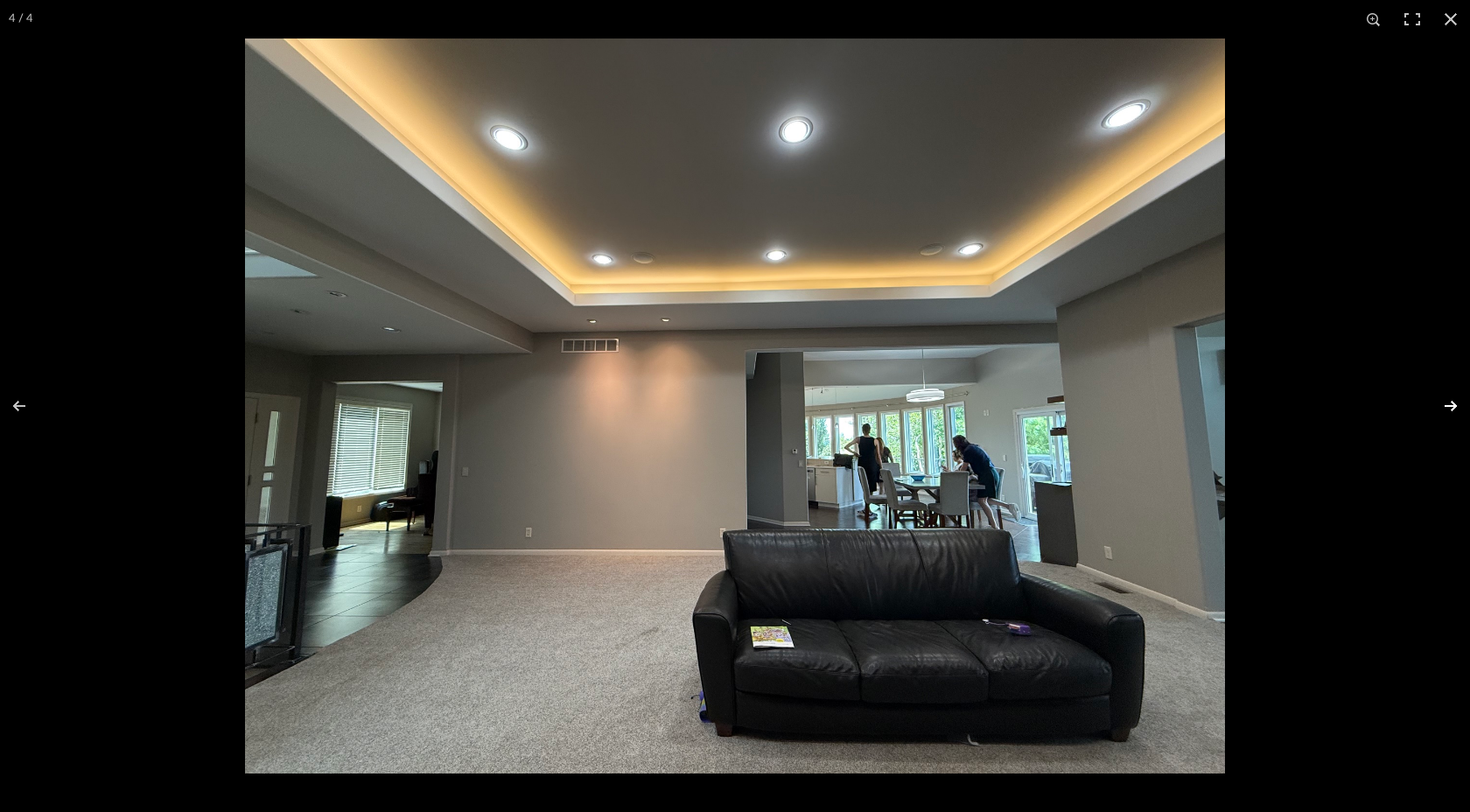 click at bounding box center (1439, 406) 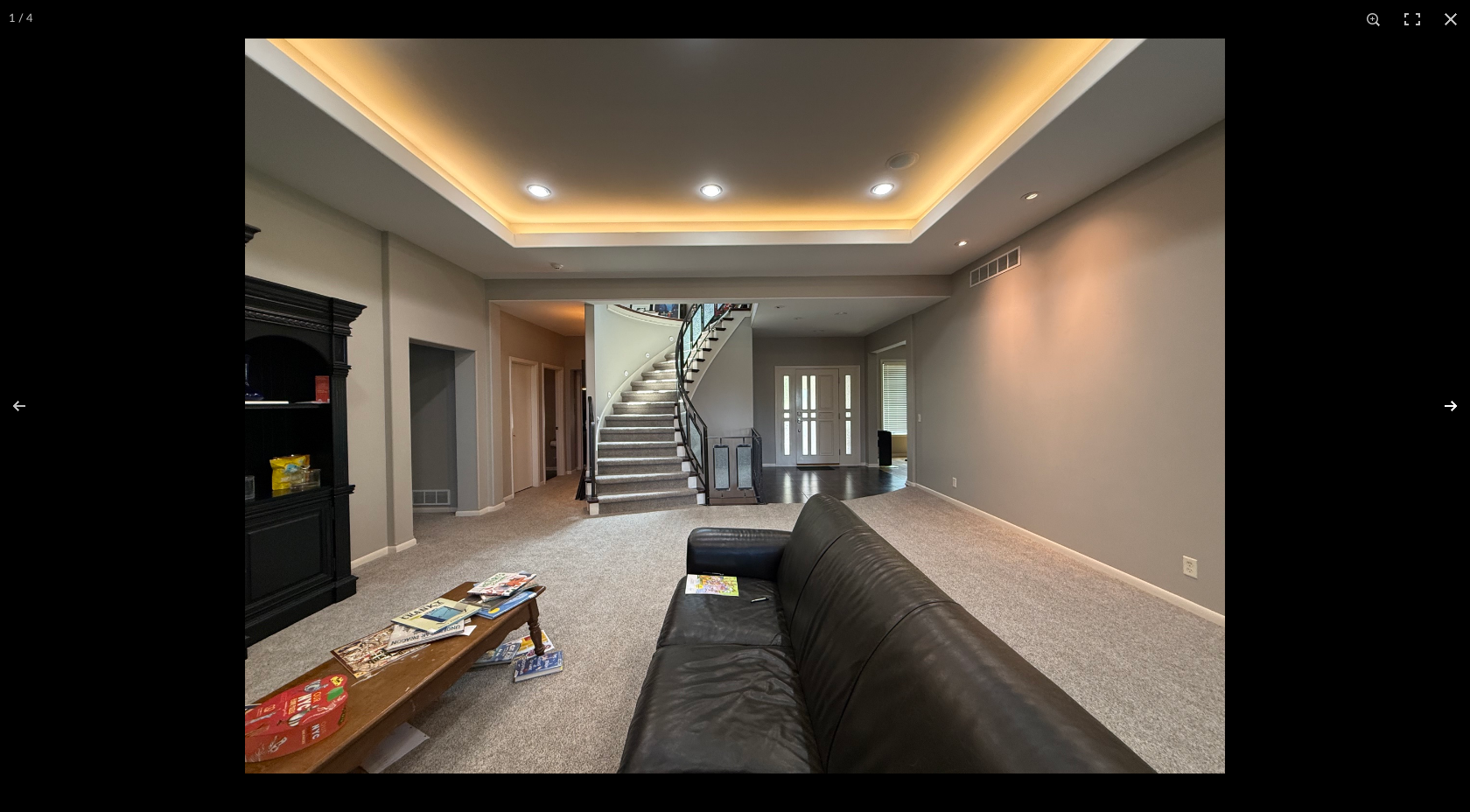 click at bounding box center (1439, 406) 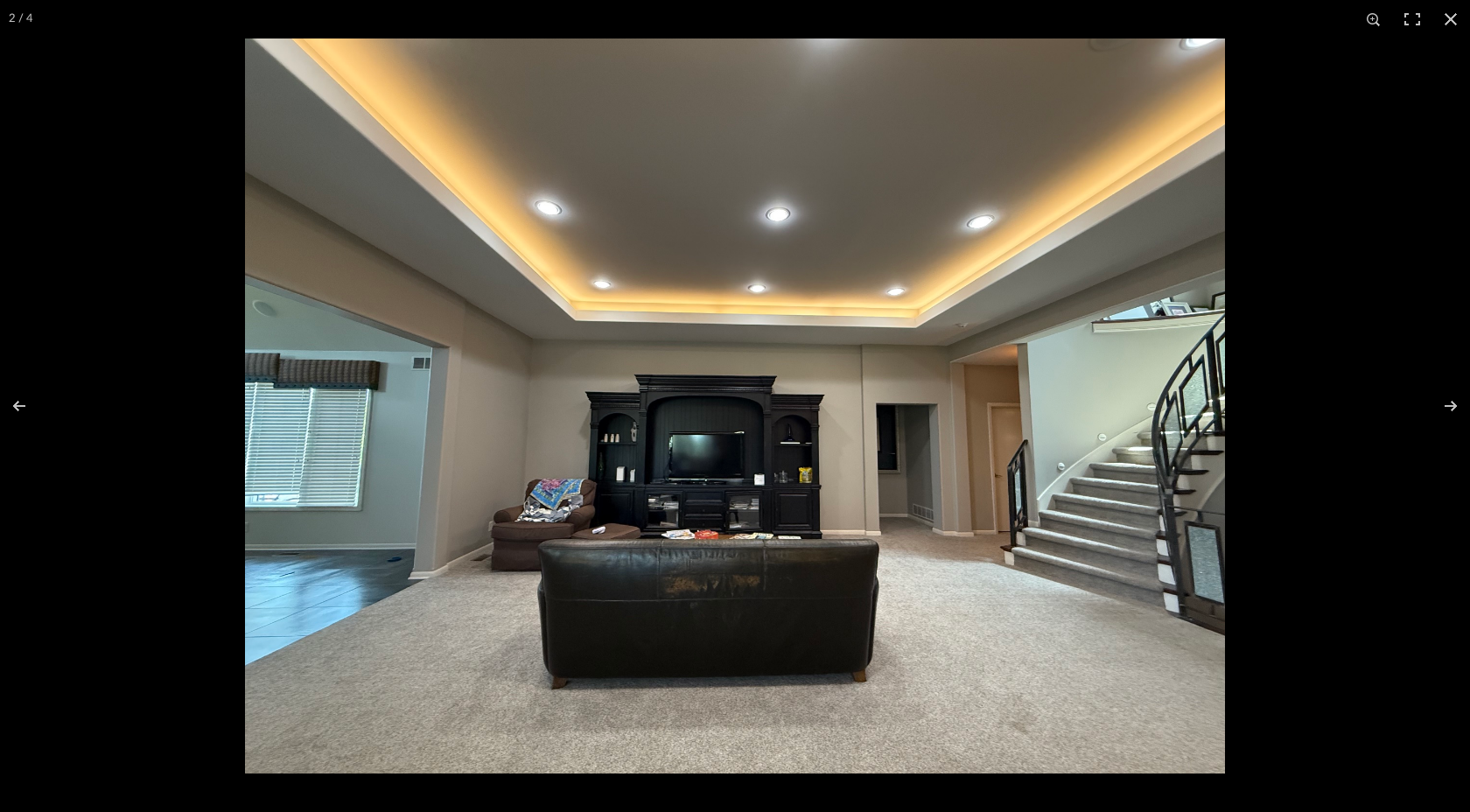 click at bounding box center [735, 406] 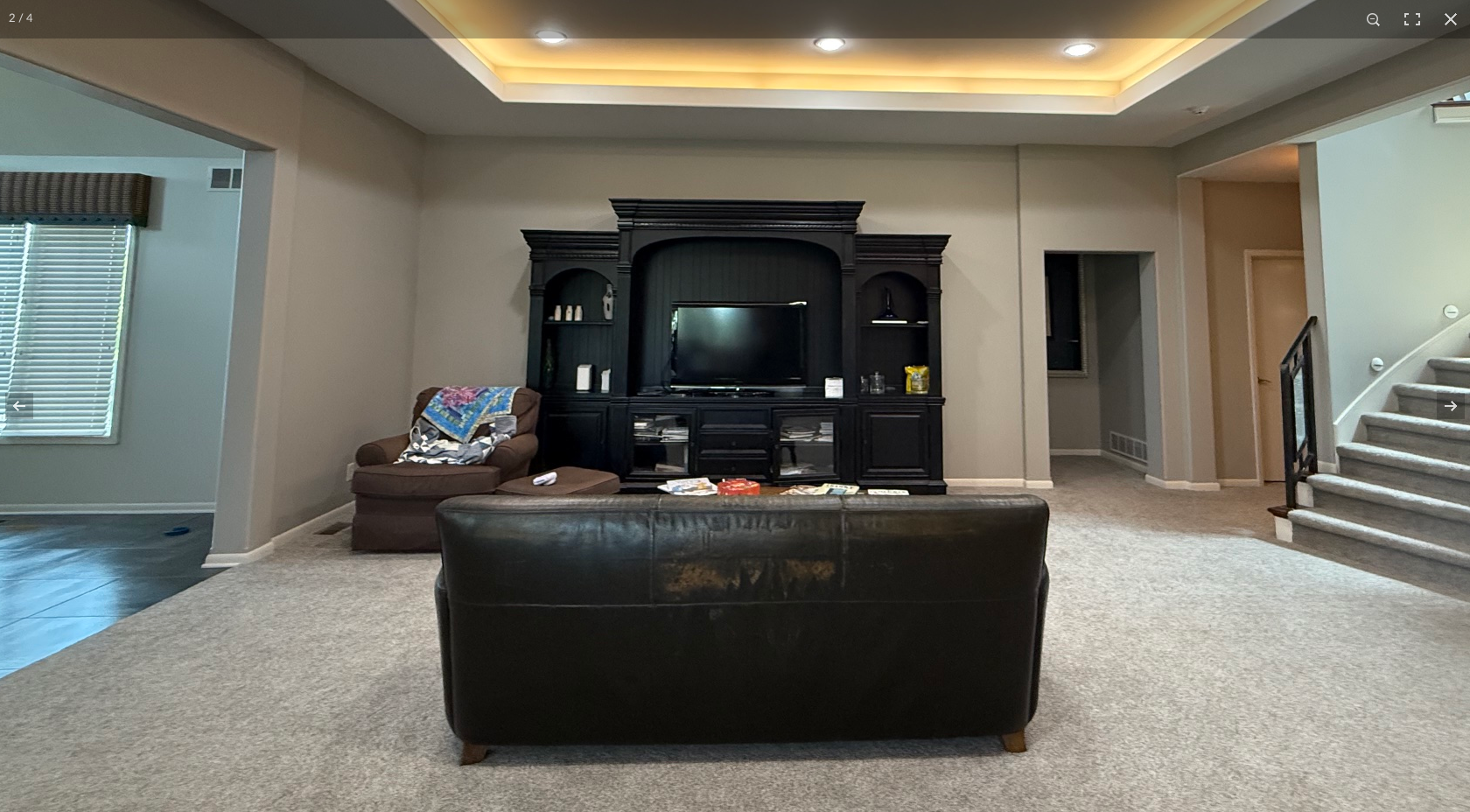 click at bounding box center [790, 256] 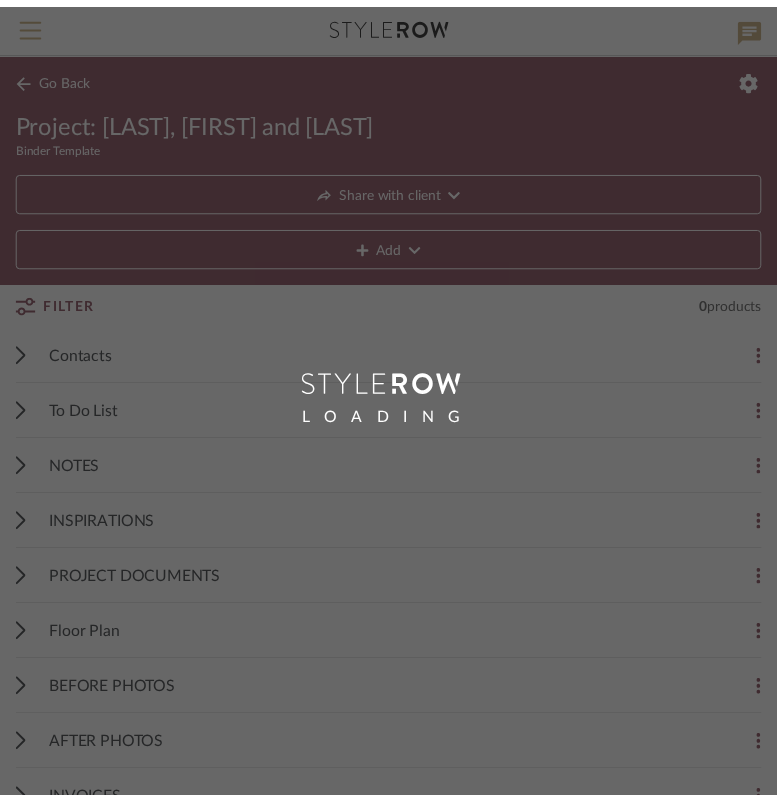 scroll, scrollTop: 0, scrollLeft: 0, axis: both 